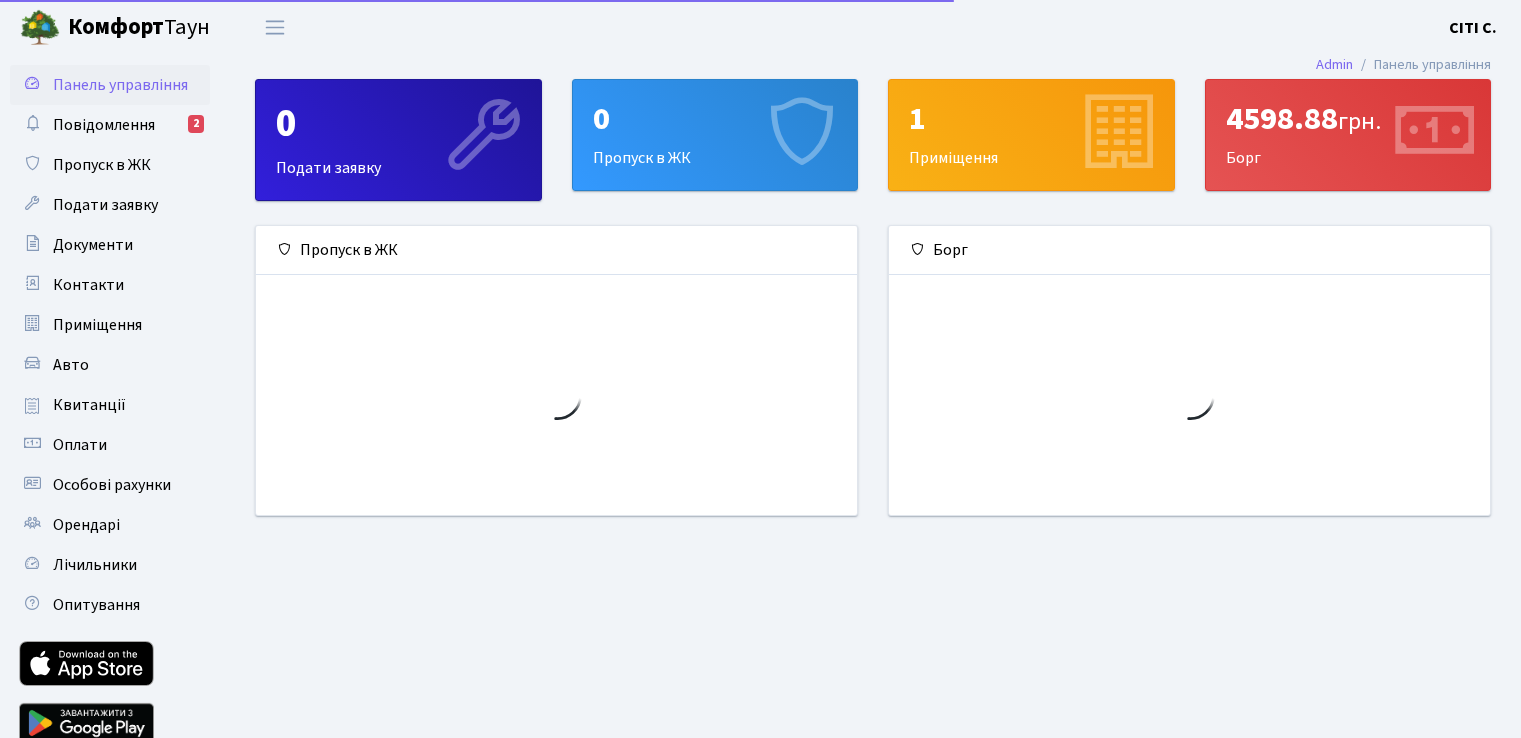 scroll, scrollTop: 0, scrollLeft: 0, axis: both 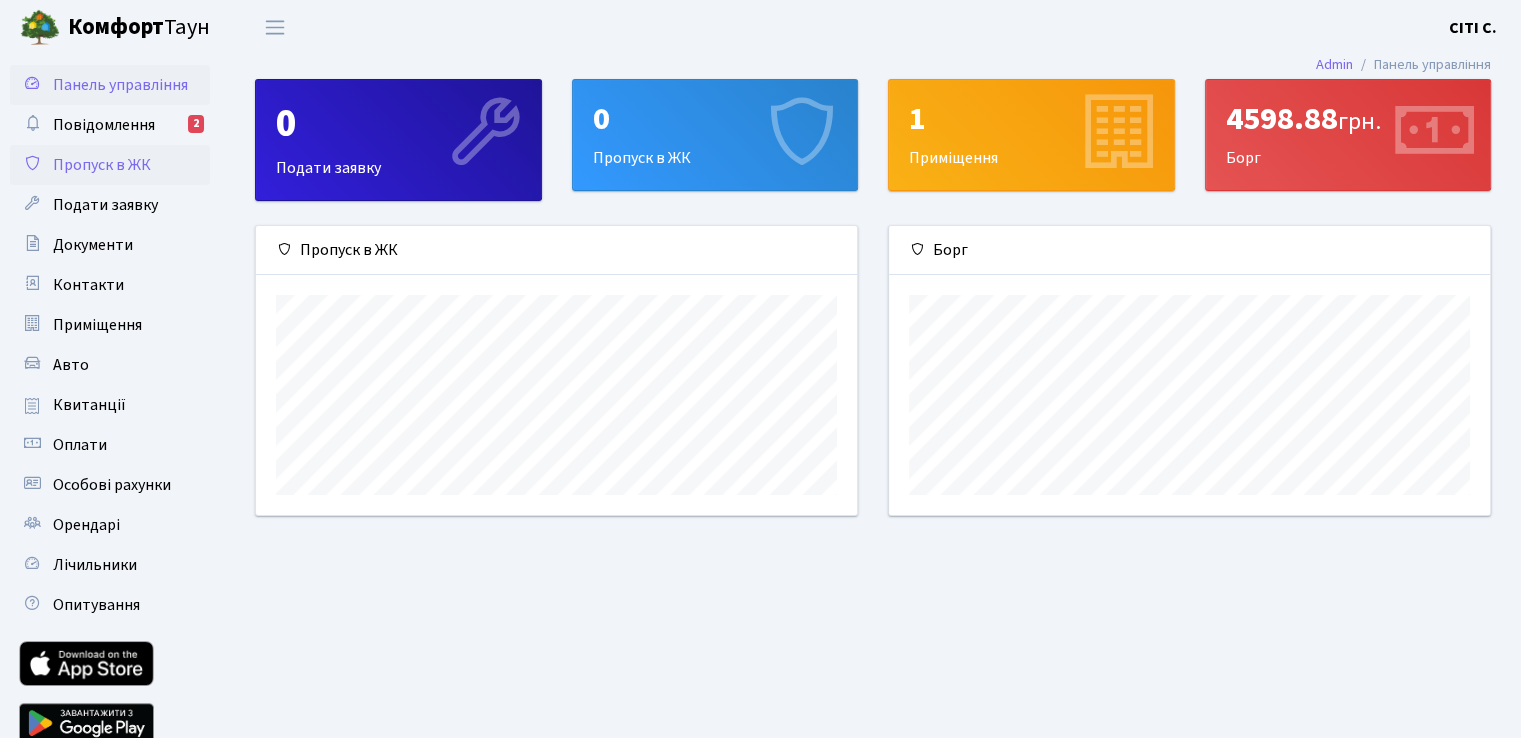 click on "Пропуск в ЖК" at bounding box center [102, 165] 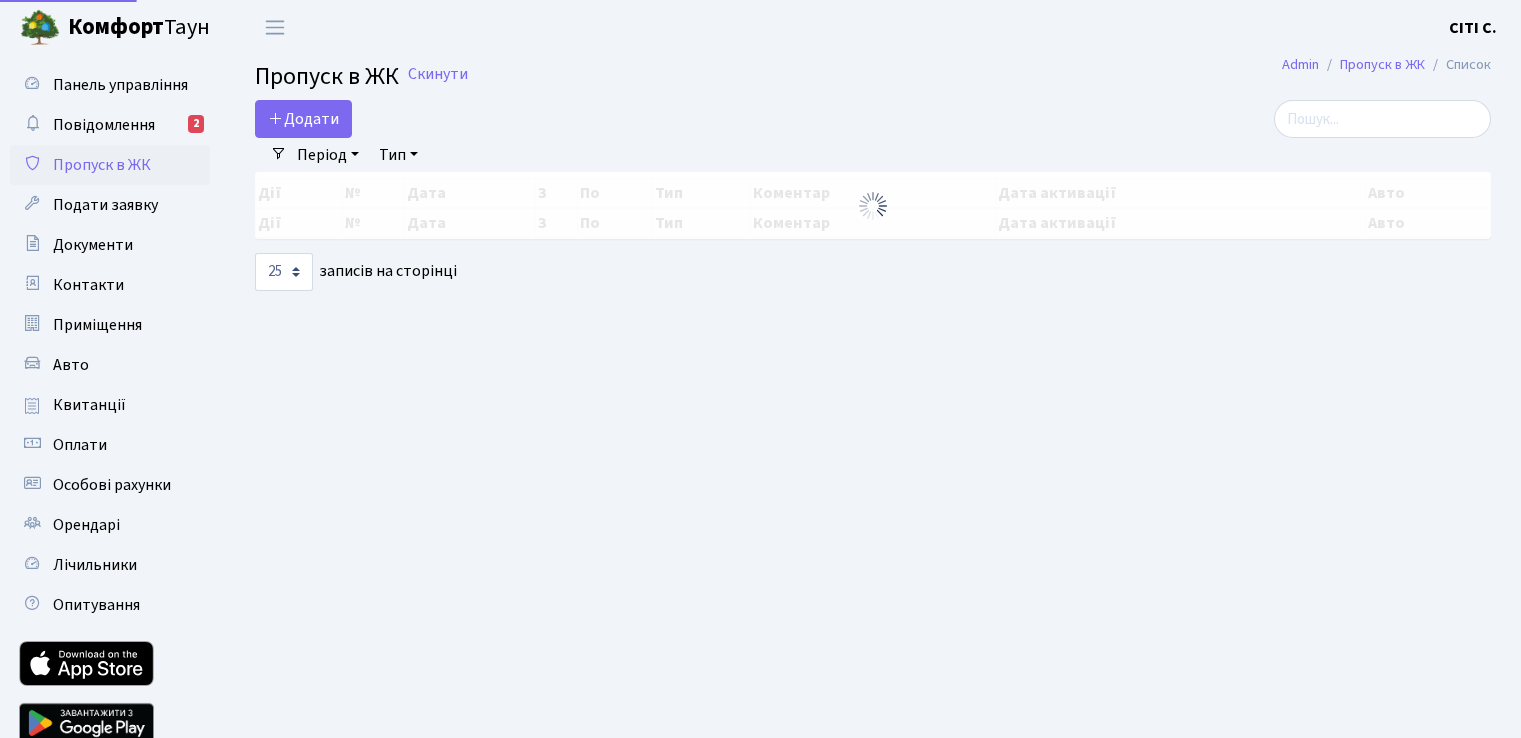 select on "25" 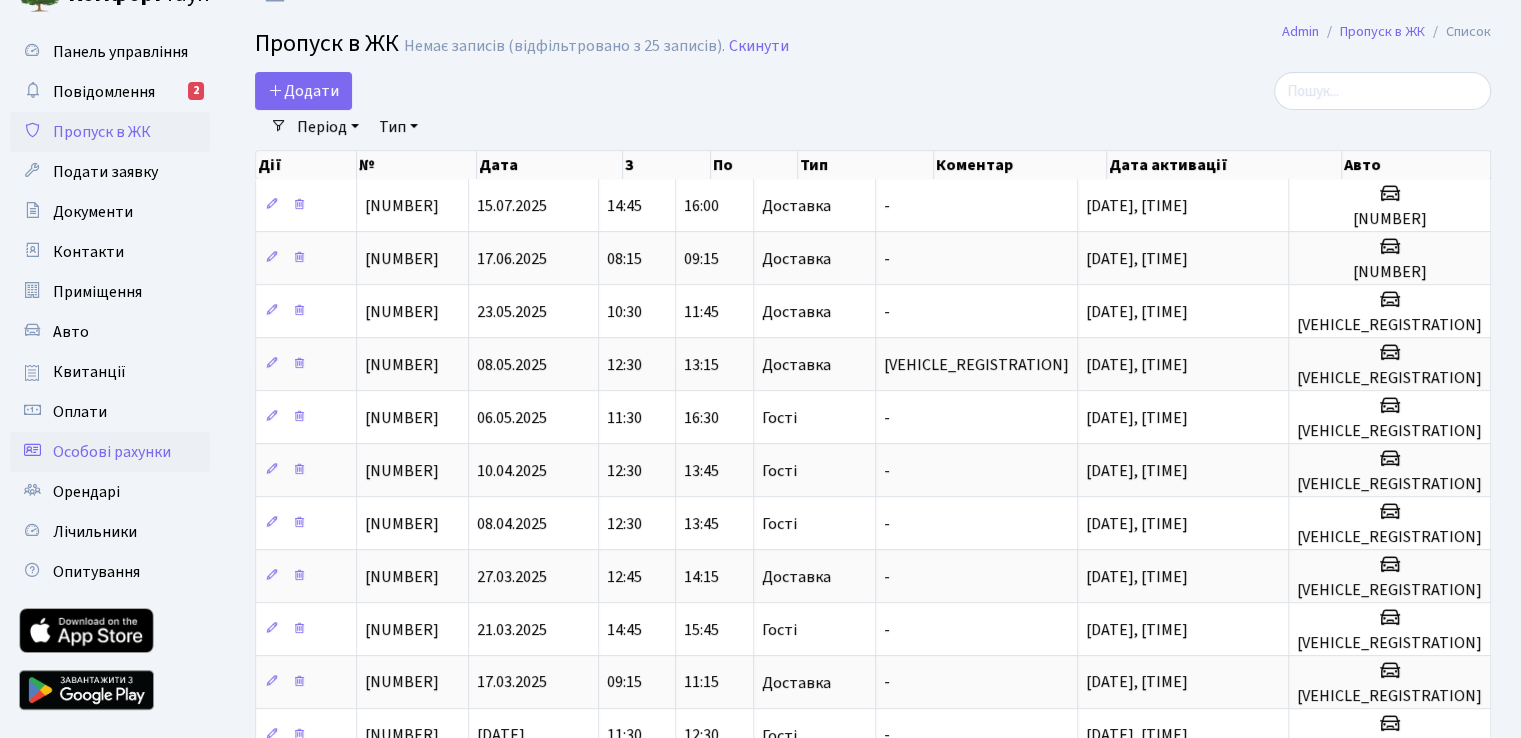 scroll, scrollTop: 0, scrollLeft: 0, axis: both 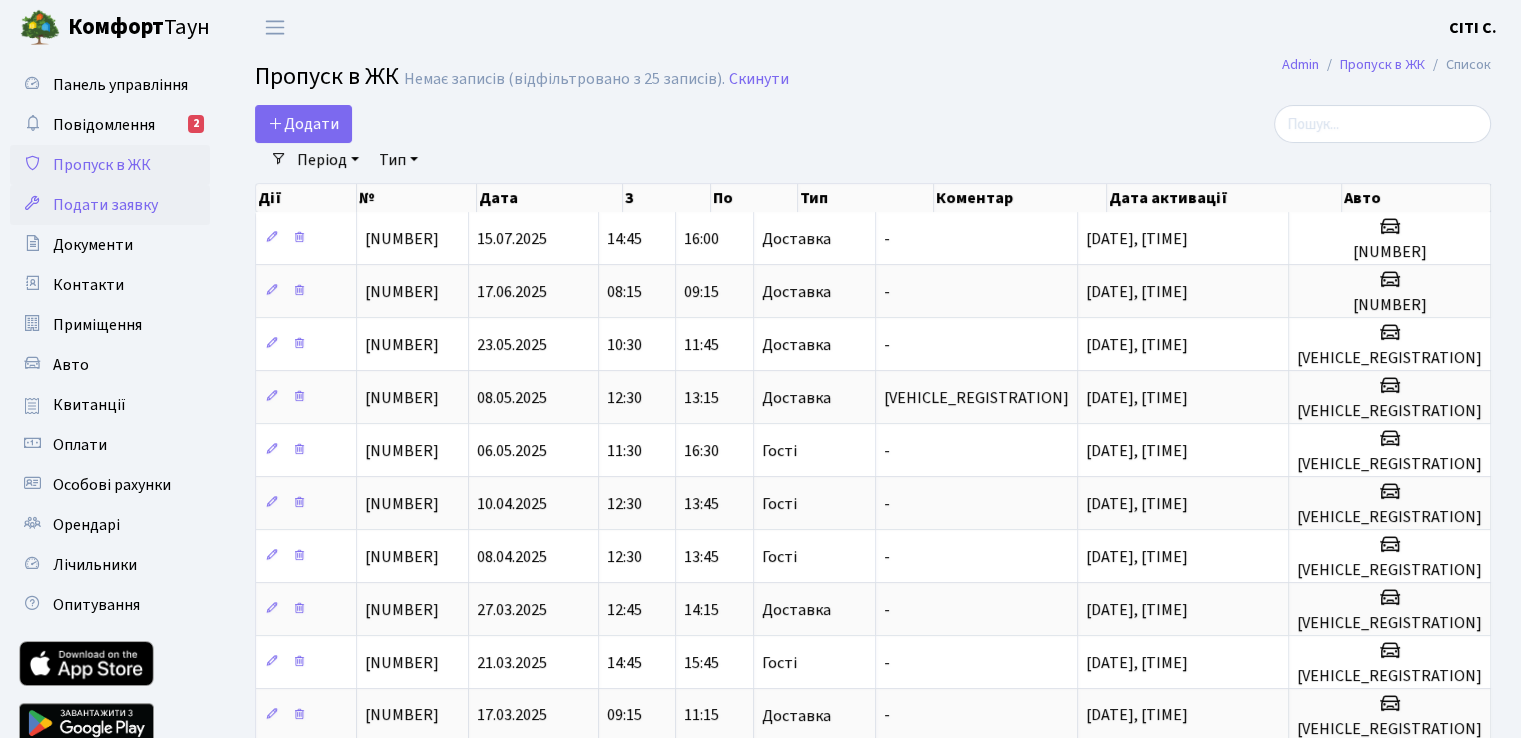 click on "Подати заявку" at bounding box center (105, 205) 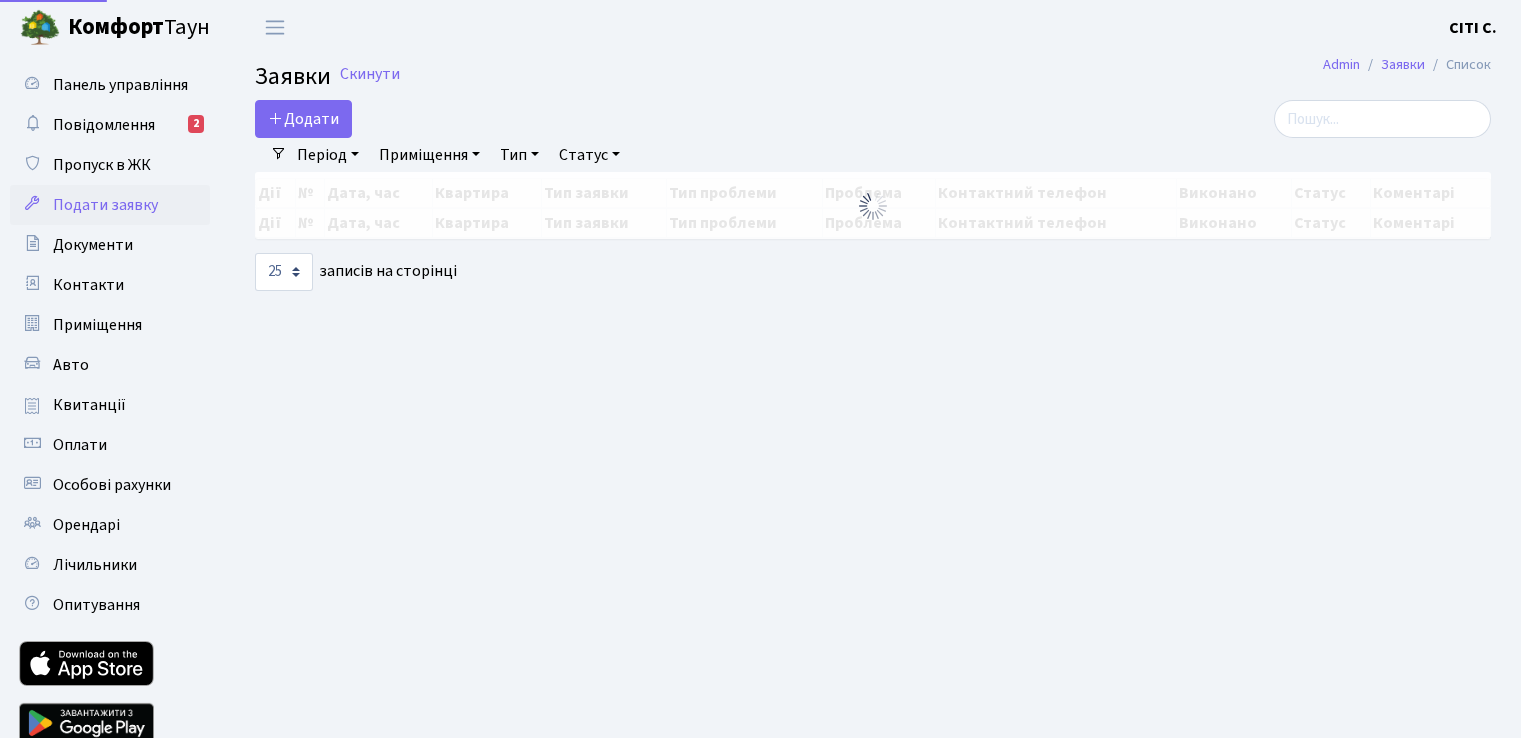 select on "25" 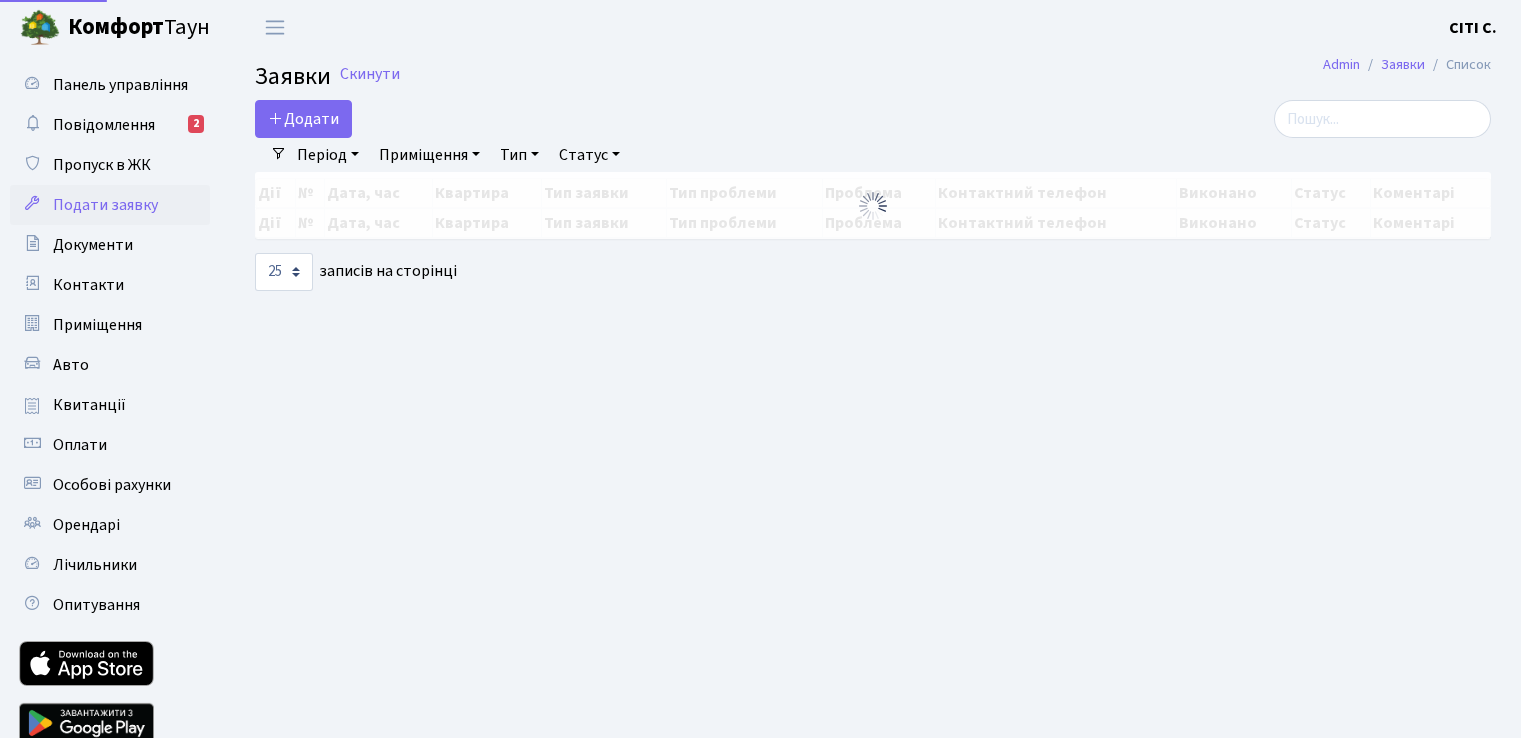 scroll, scrollTop: 0, scrollLeft: 0, axis: both 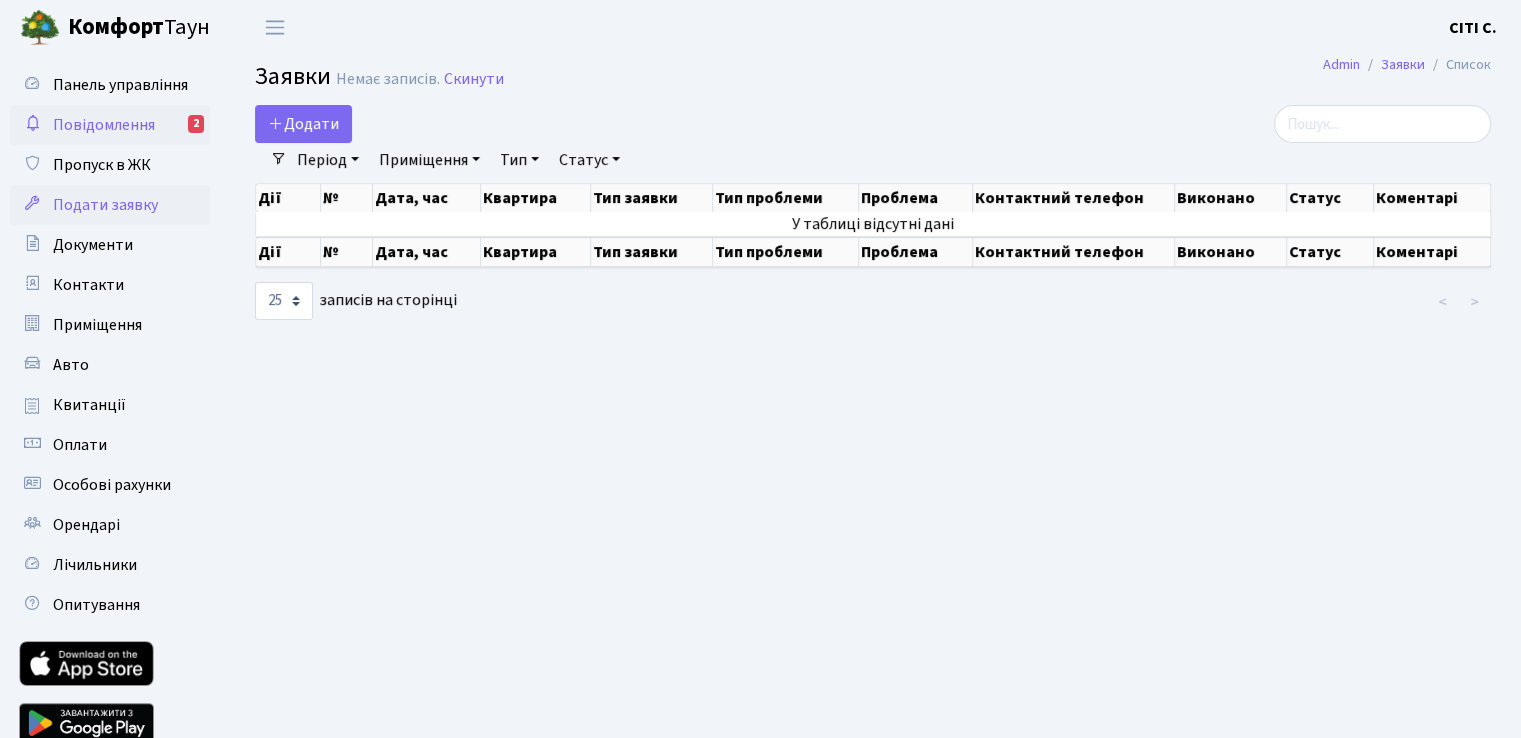 click on "Повідомлення" at bounding box center (104, 125) 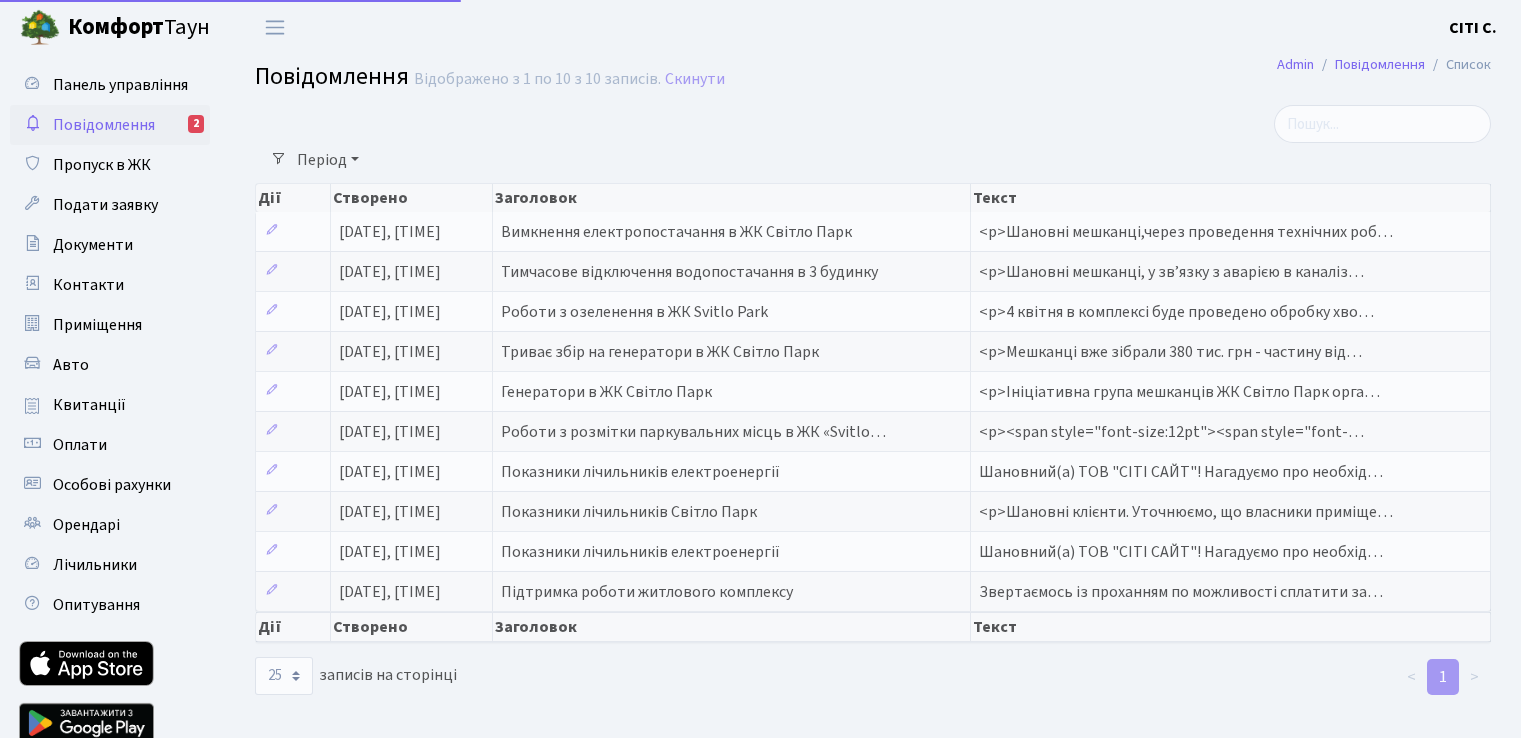 select on "25" 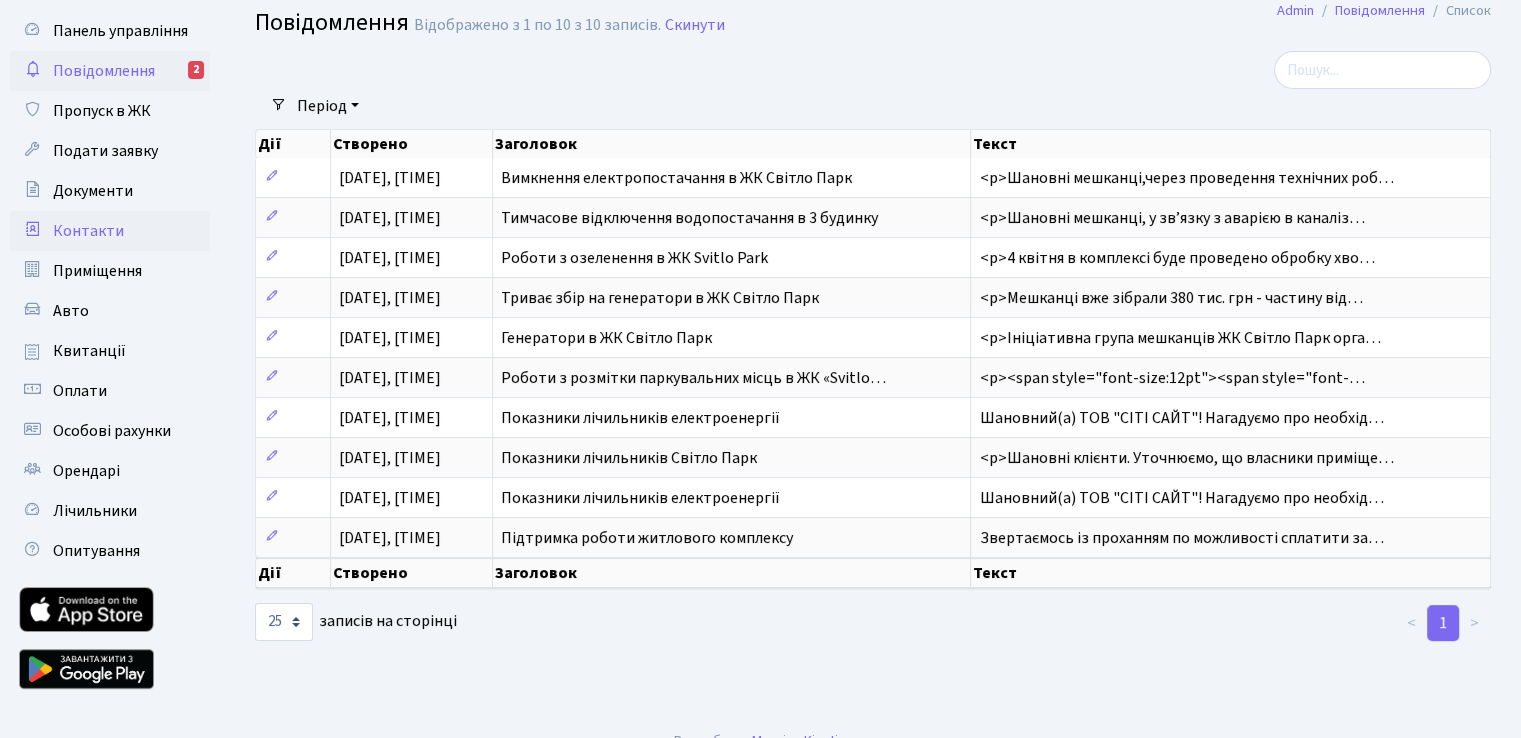 scroll, scrollTop: 83, scrollLeft: 0, axis: vertical 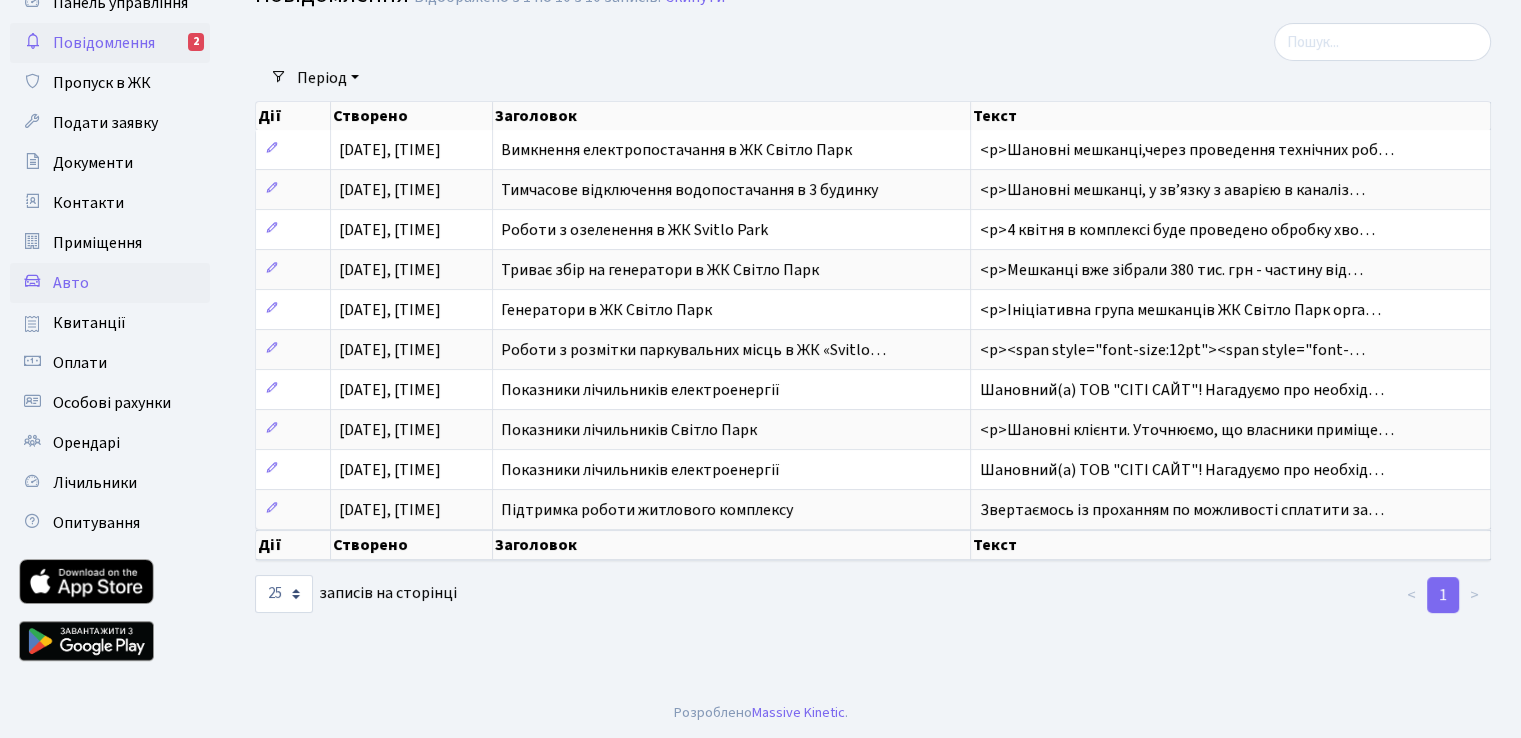click on "Авто" at bounding box center [71, 283] 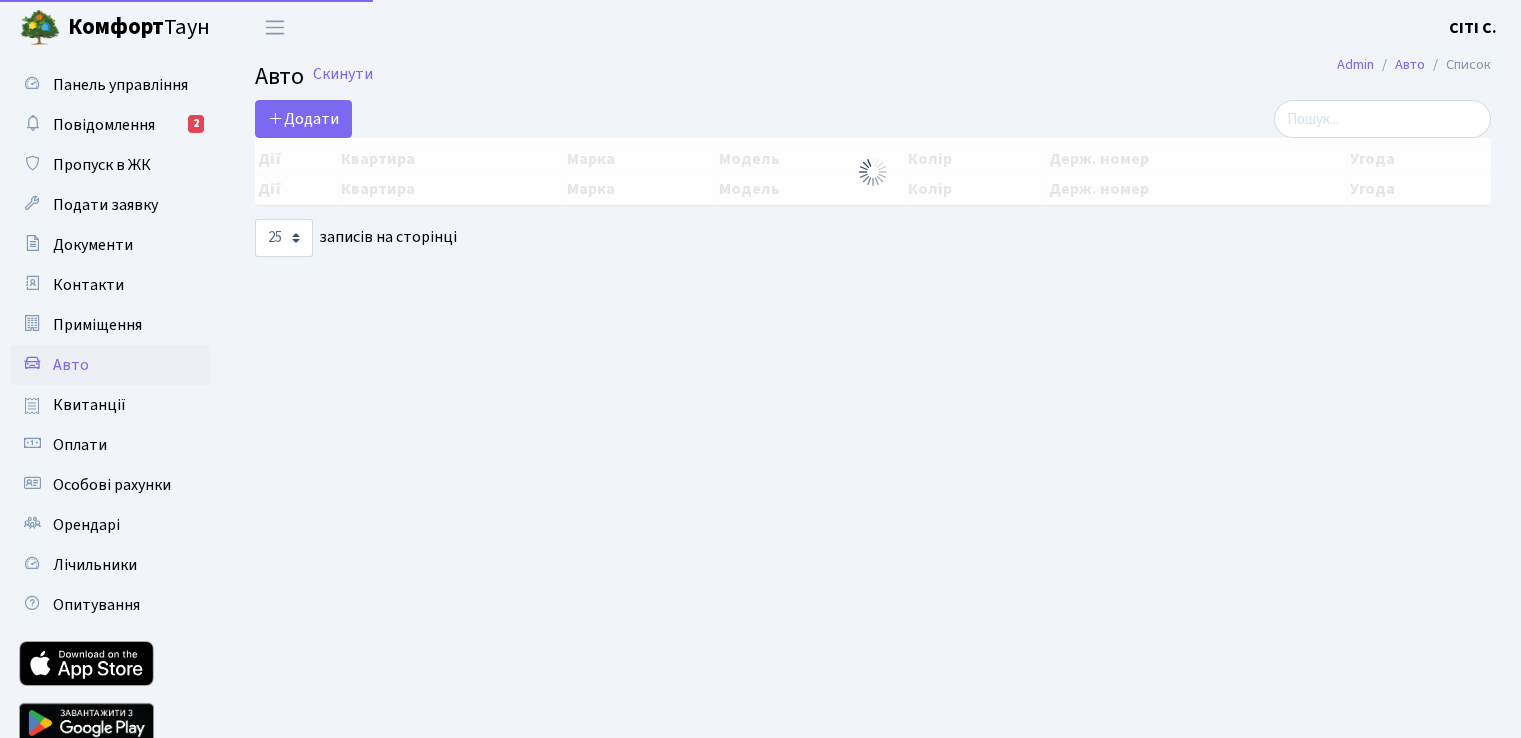 select on "25" 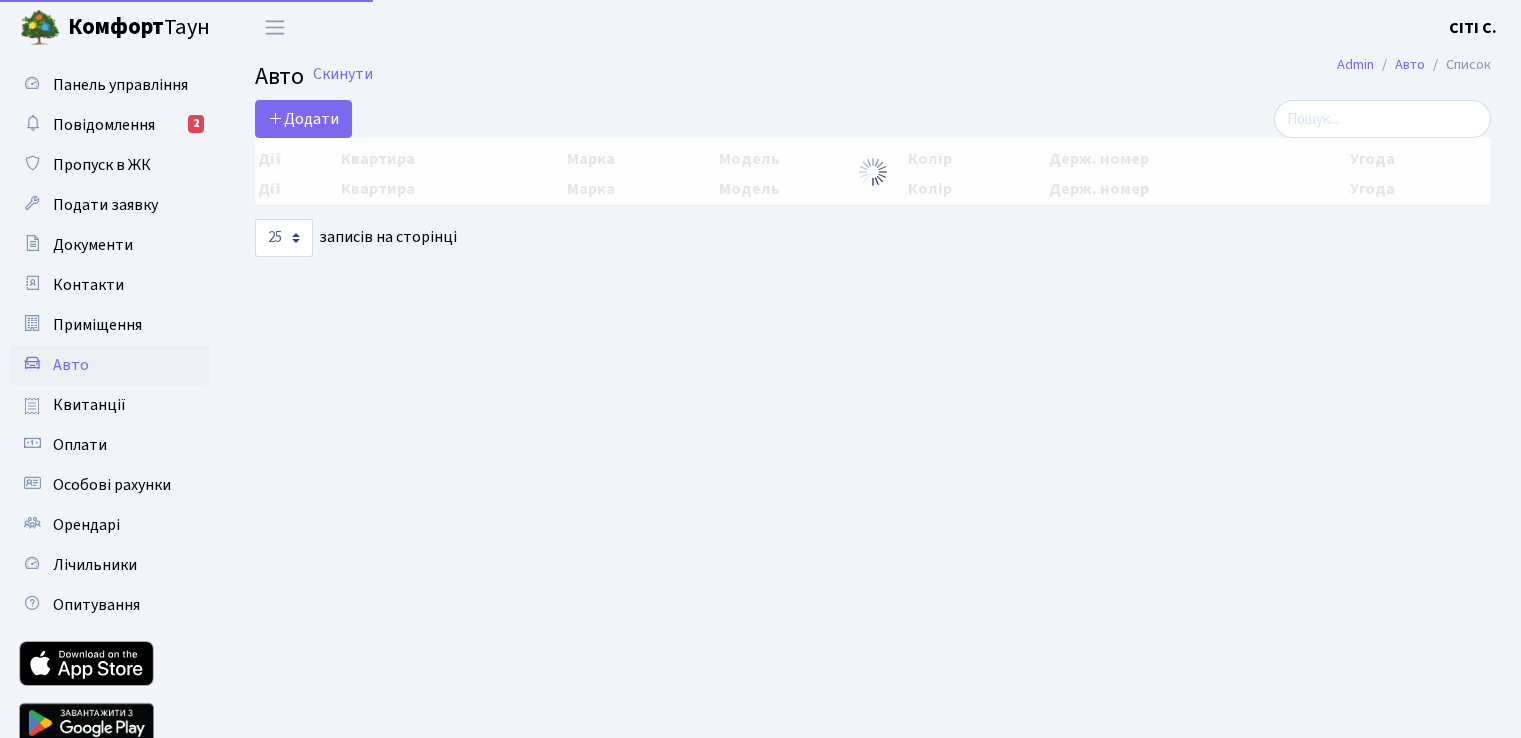 scroll, scrollTop: 0, scrollLeft: 0, axis: both 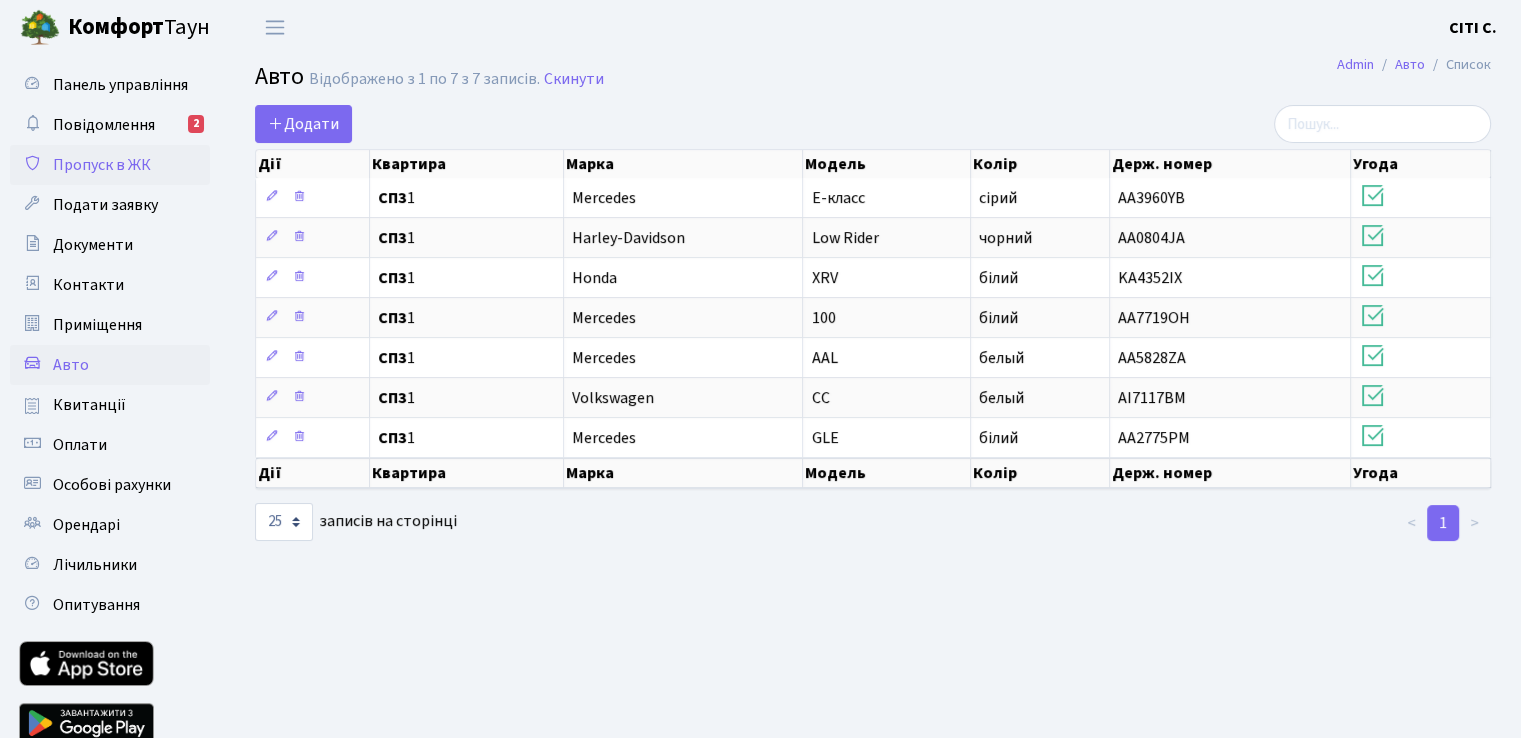 click on "Пропуск в ЖК" at bounding box center (102, 165) 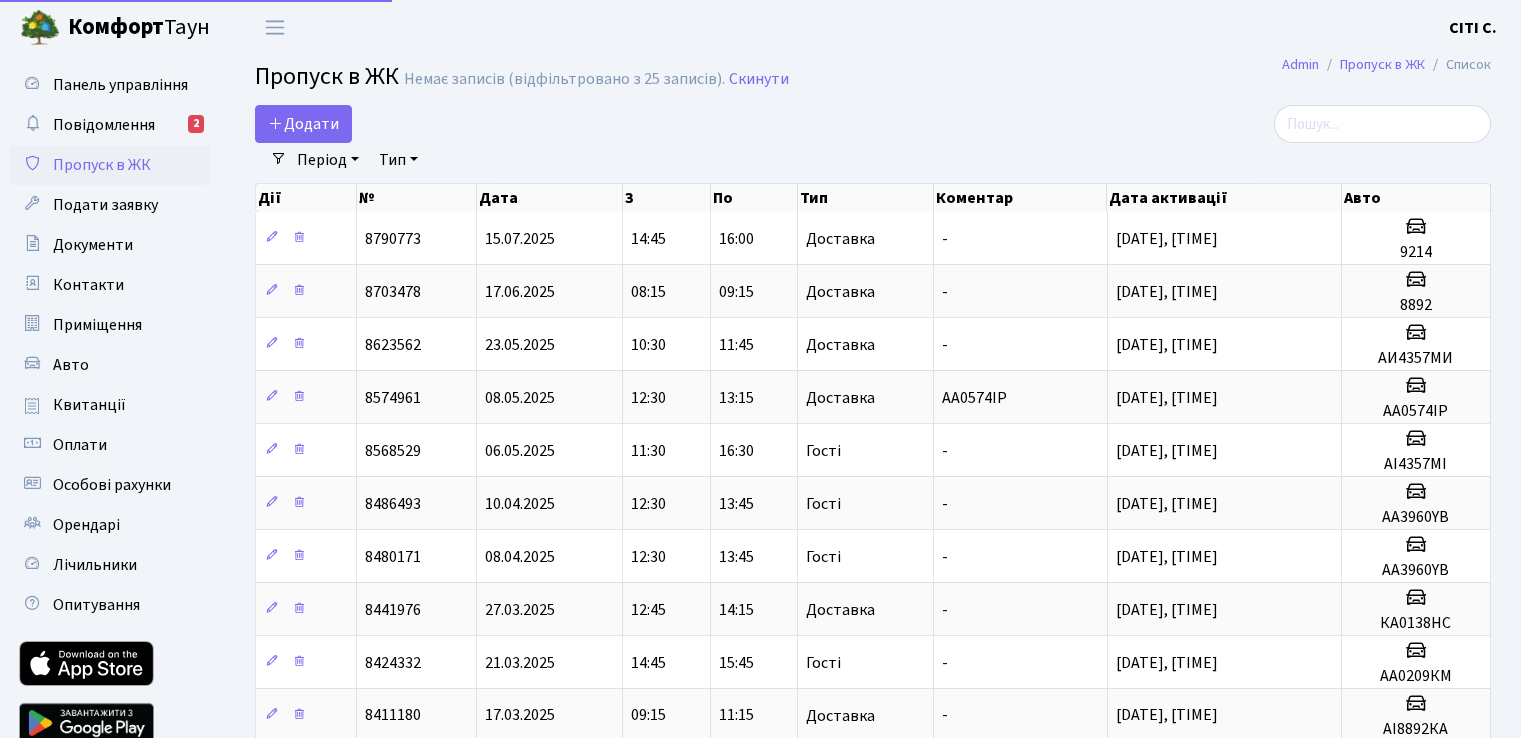 select on "25" 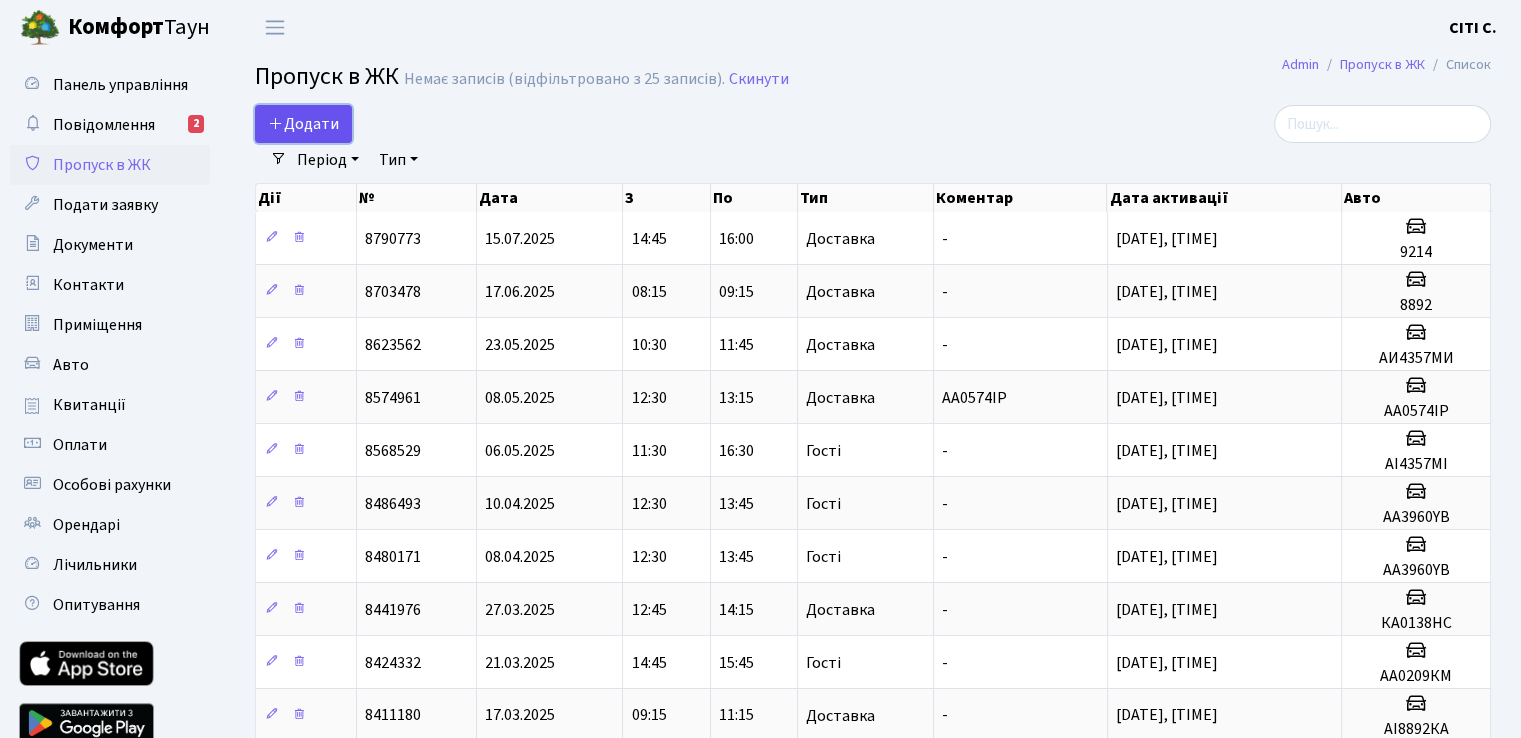 click on "Додати" at bounding box center (303, 124) 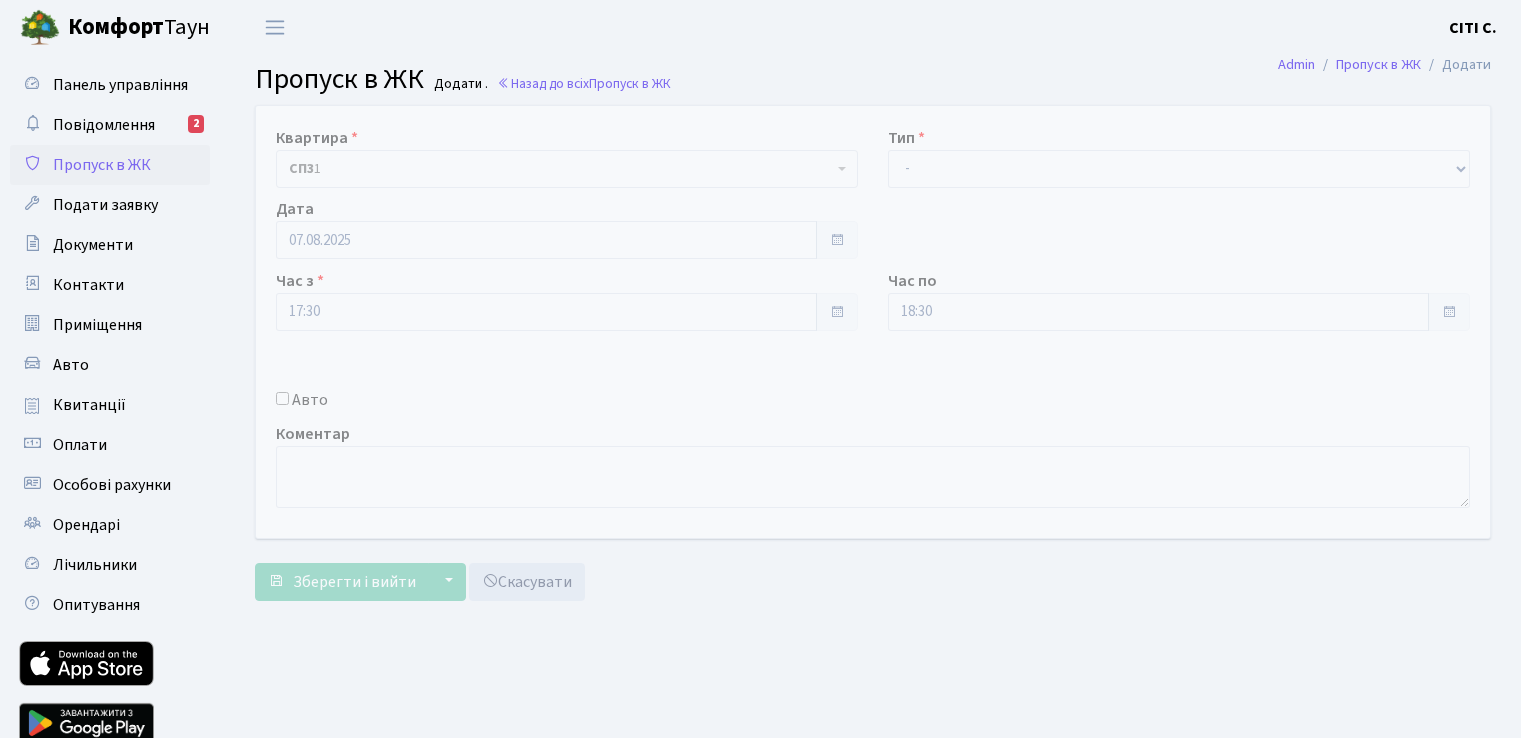 scroll, scrollTop: 0, scrollLeft: 0, axis: both 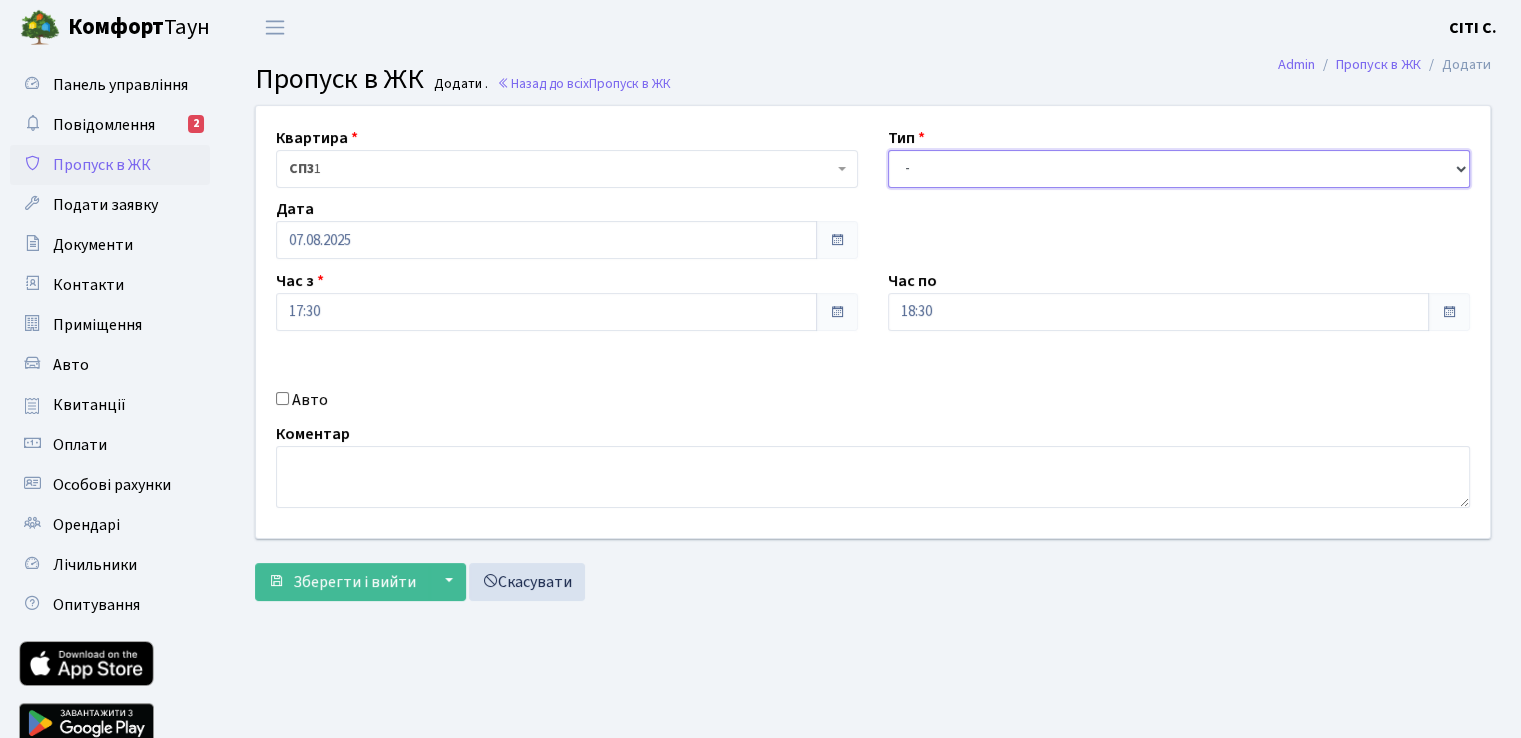 click on "-
Доставка
Таксі
Гості
Сервіс" at bounding box center (1179, 169) 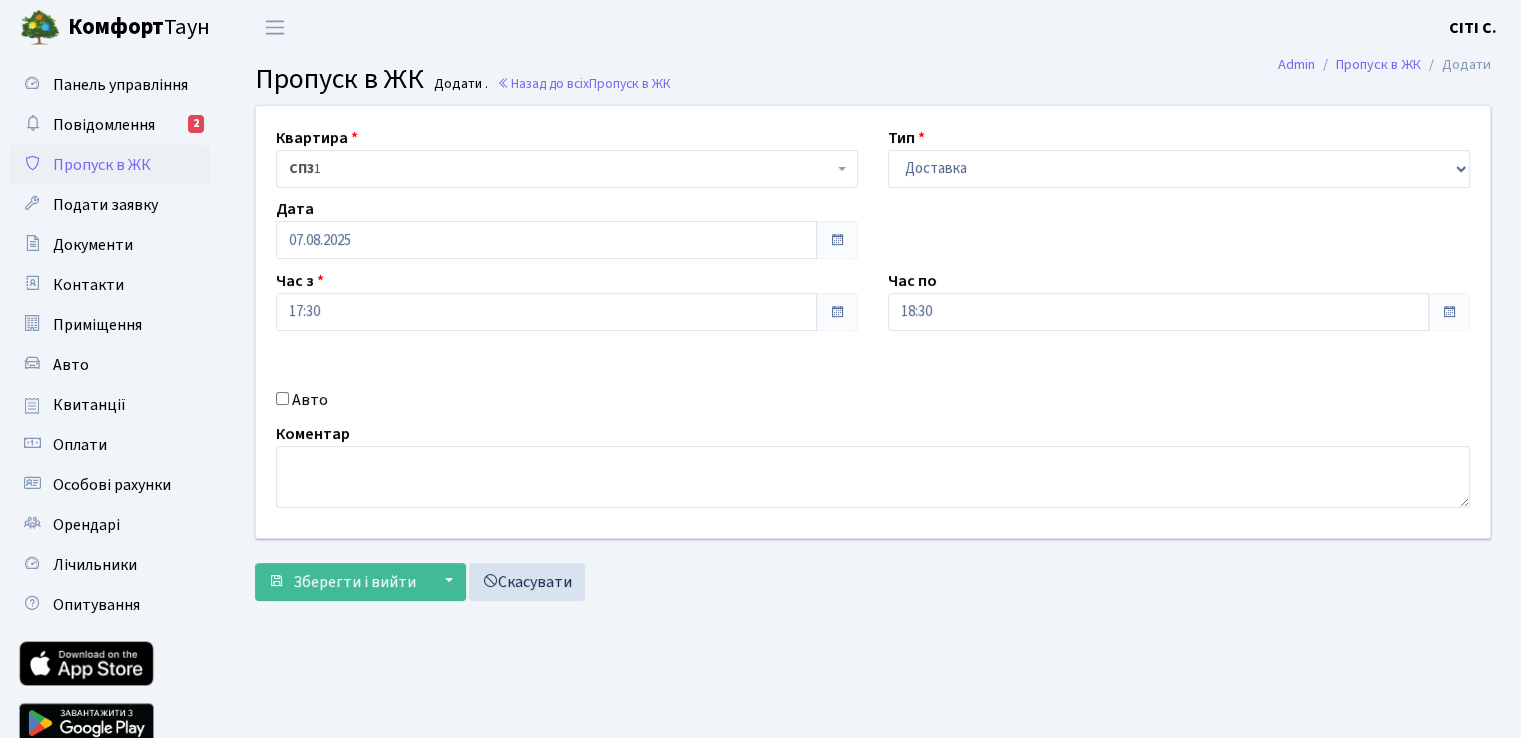 click at bounding box center (837, 240) 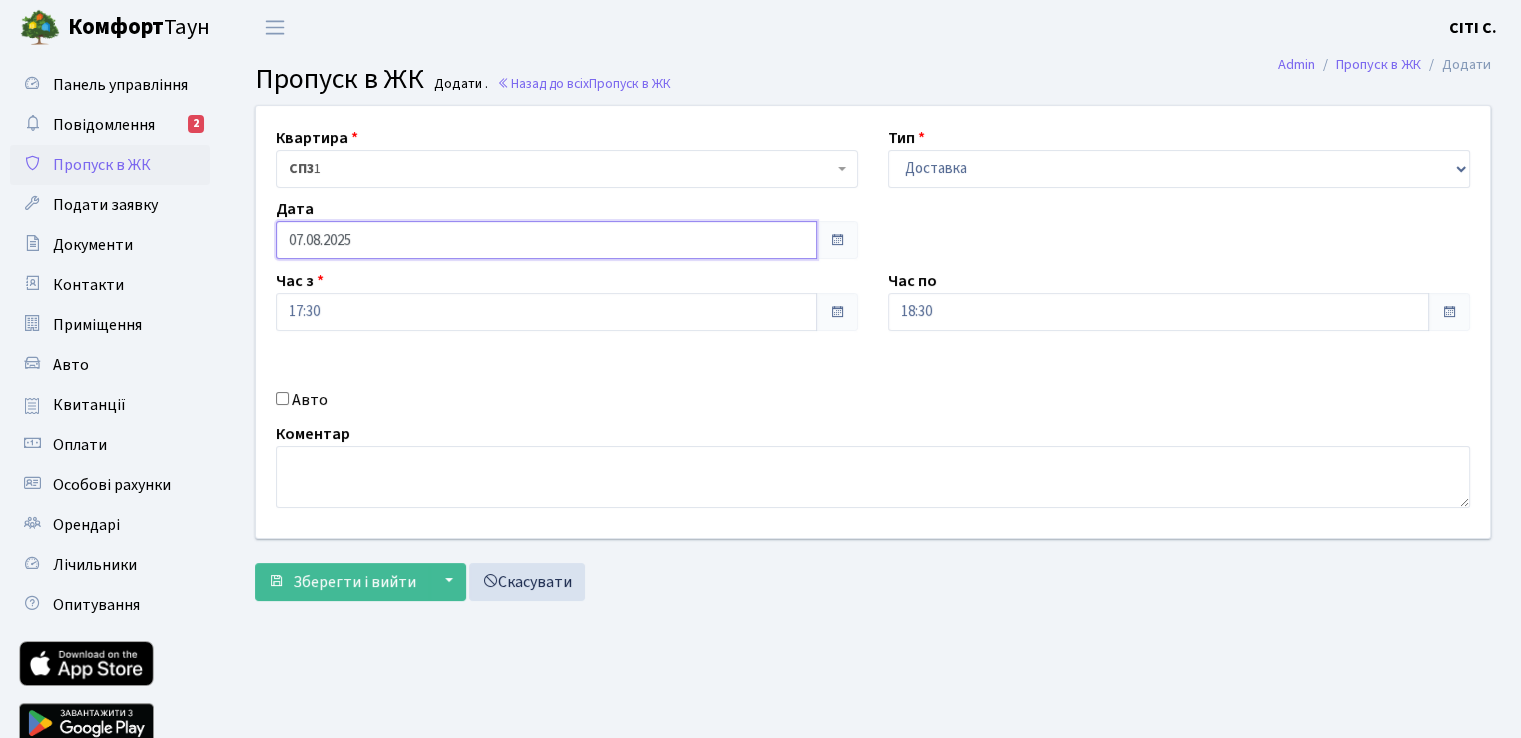 click on "07.08.2025" at bounding box center (546, 240) 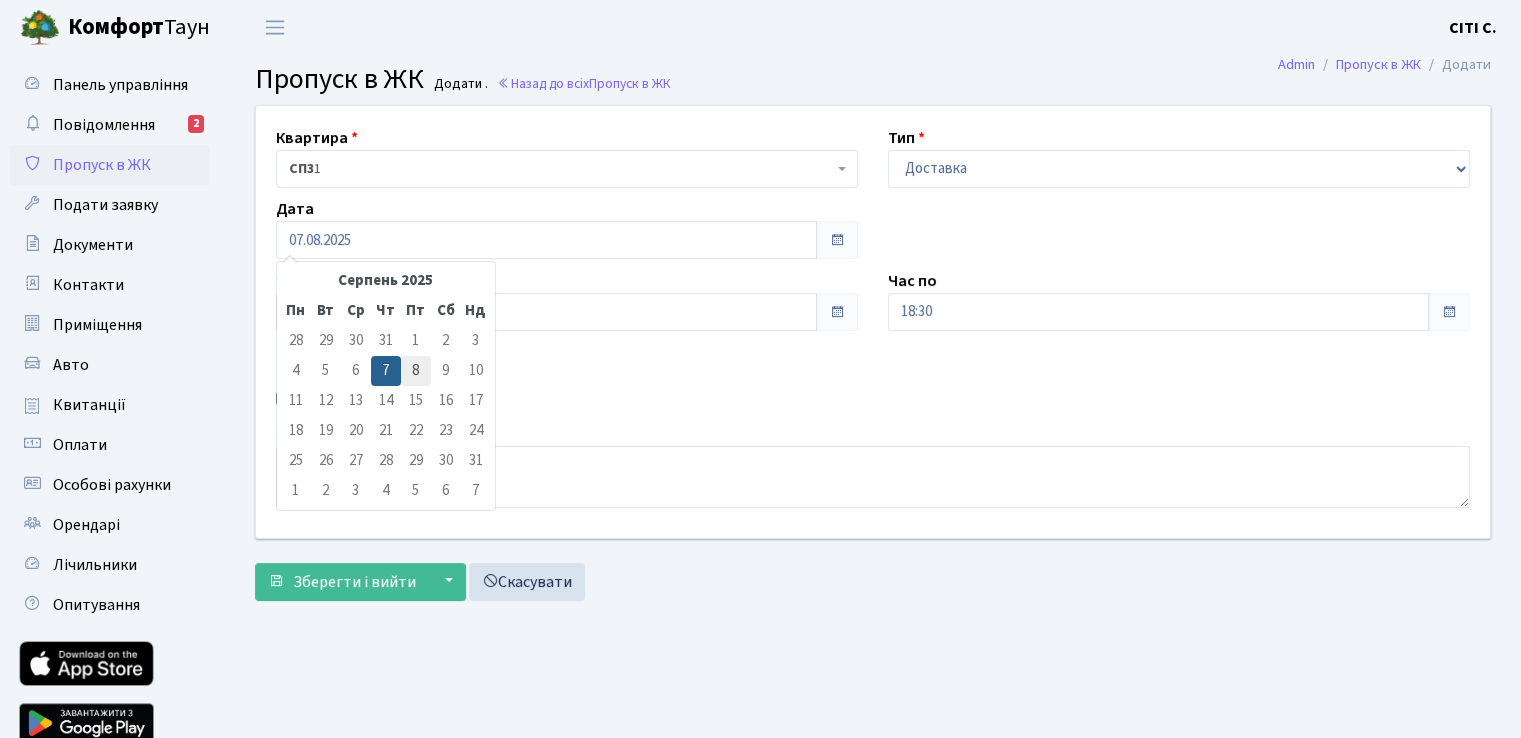 click on "8" at bounding box center [416, 371] 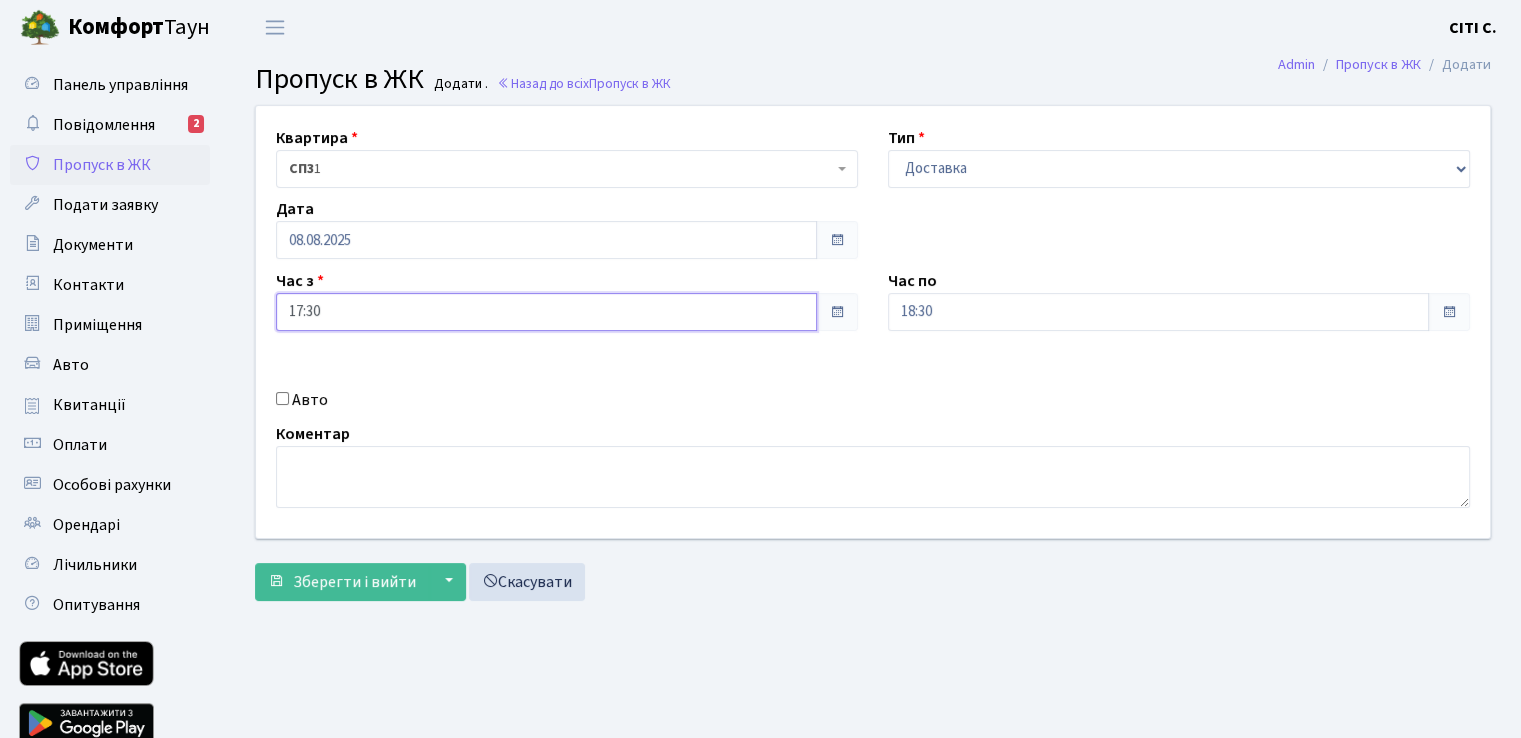 drag, startPoint x: 336, startPoint y: 313, endPoint x: 348, endPoint y: 316, distance: 12.369317 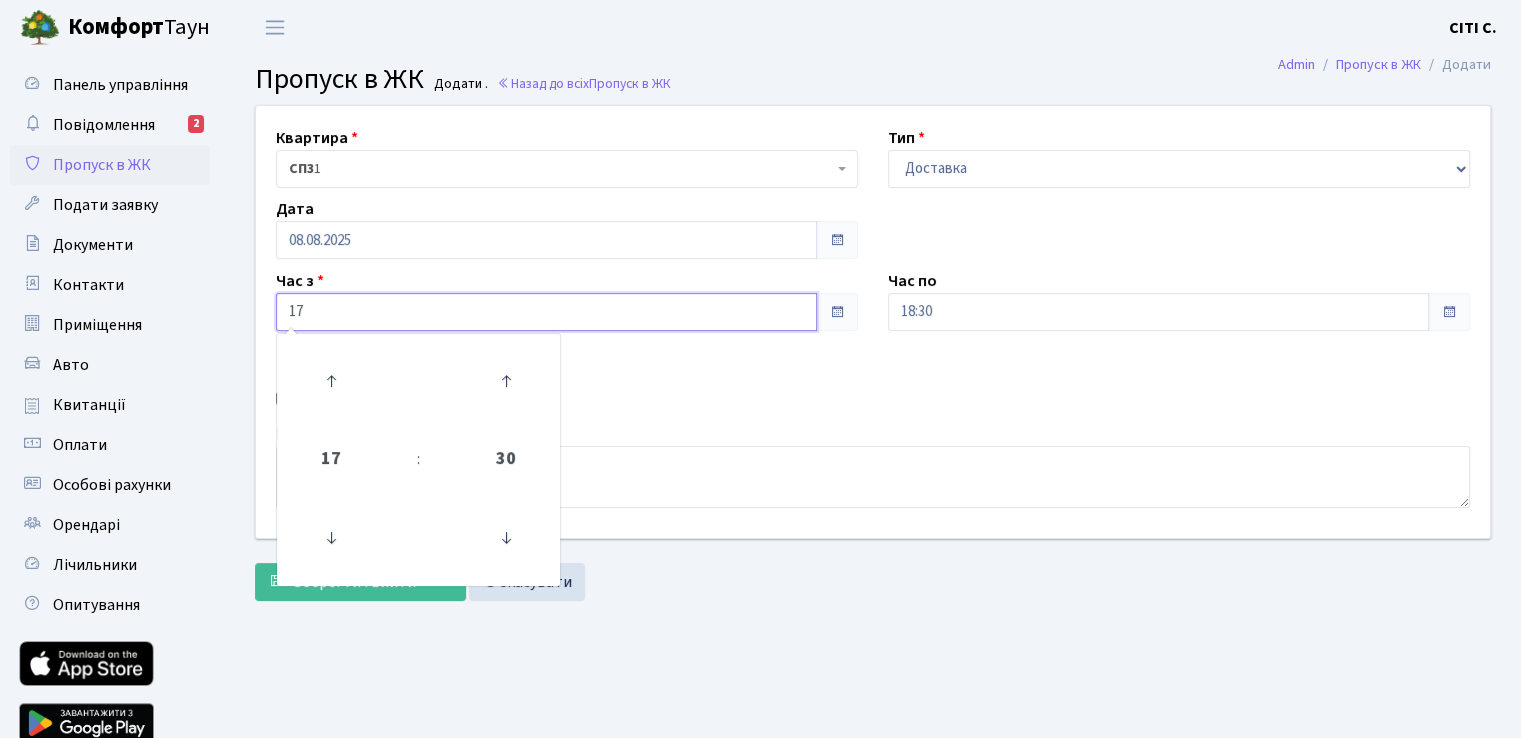 type on "1" 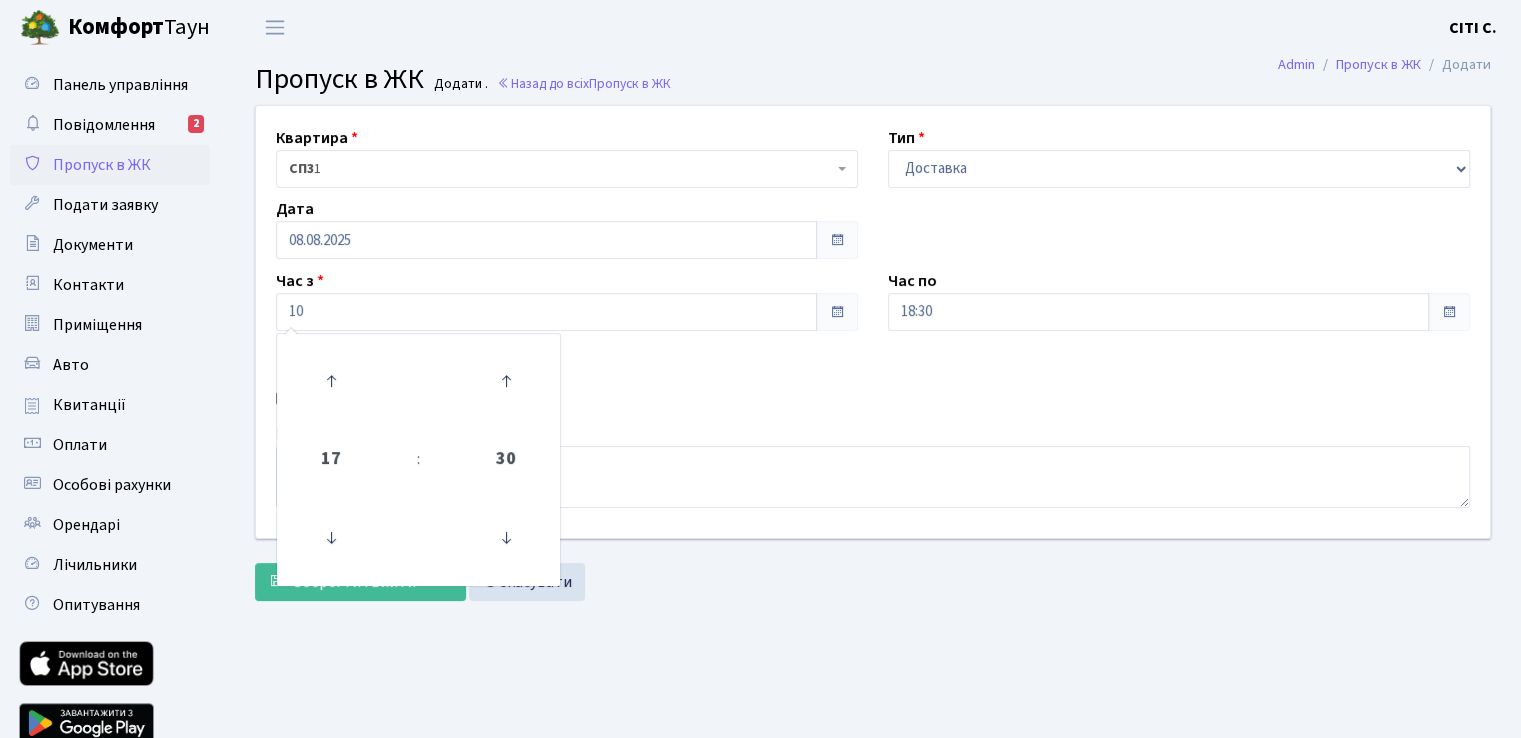 type on "10:00" 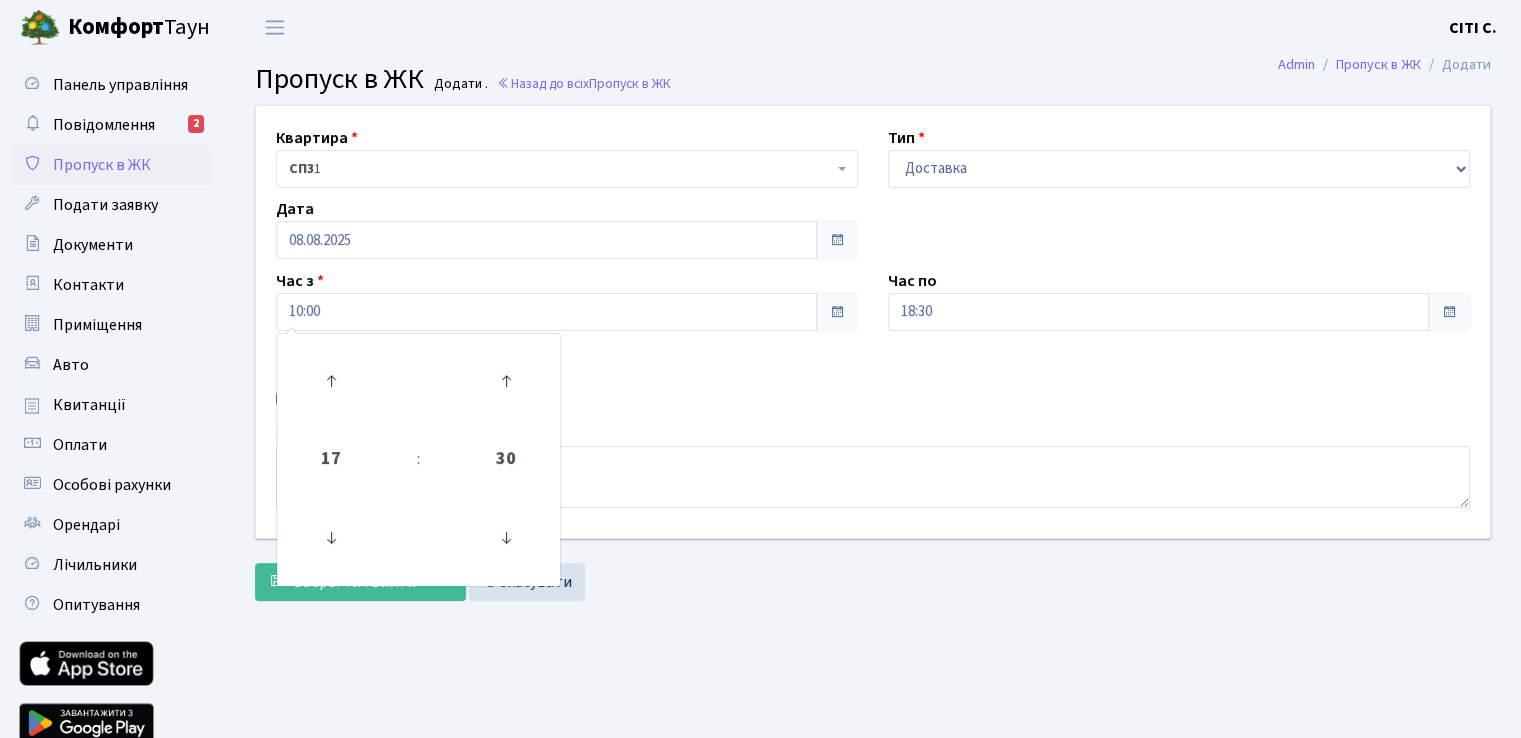 click on "Квартира
<b>СП3</b>&nbsp;&nbsp;&nbsp;1
СП3    1
Тип
-
Доставка
Таксі
Гості
Сервіс
Дата
08.08.2025
Час з
10:00 [TIME] 00 01 02 03 04 05 06 07 08 09 10 11 12 13 14 15 16 17 18 19 20 21 22 23 00 15 30 45
Час по
18:30" at bounding box center (873, 322) 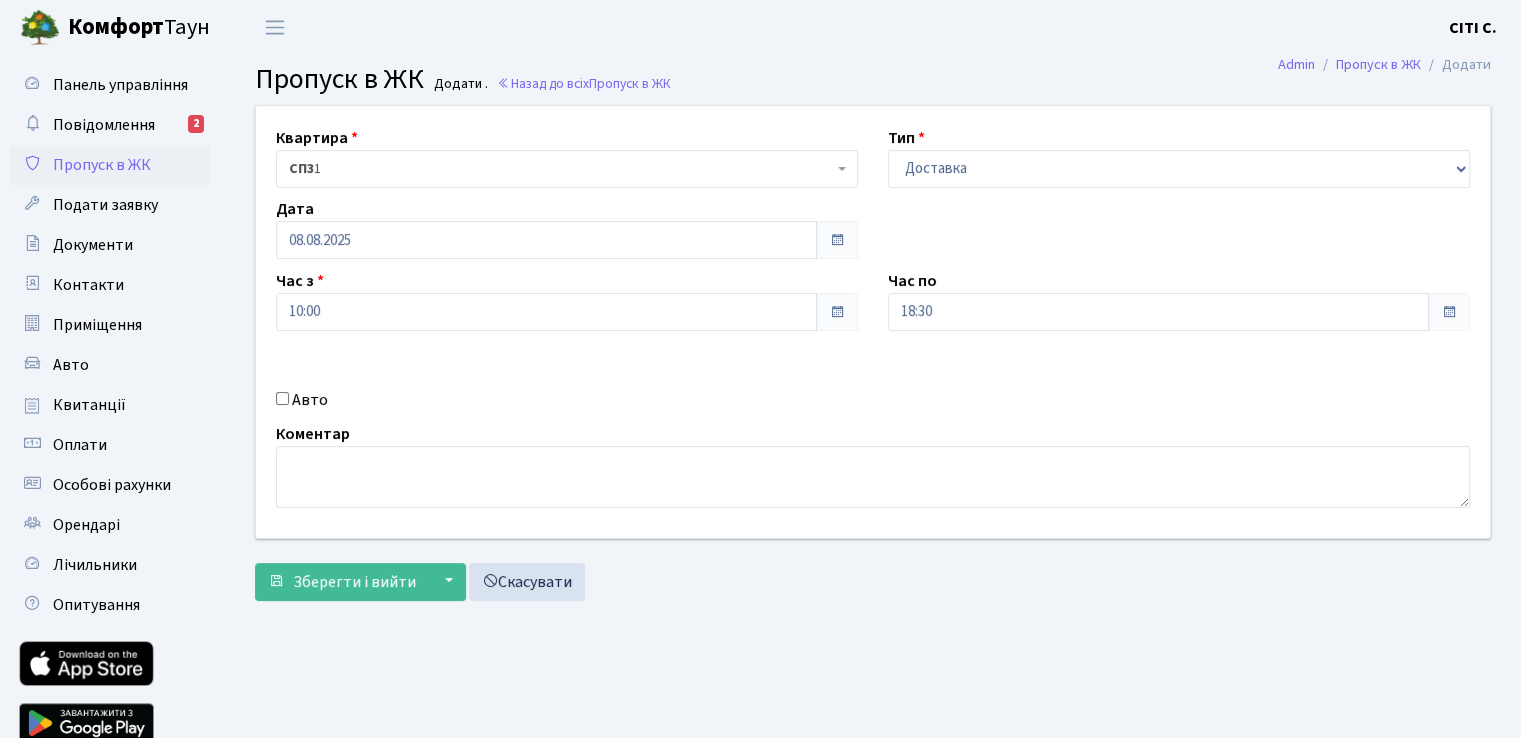 click on "Авто" at bounding box center (282, 398) 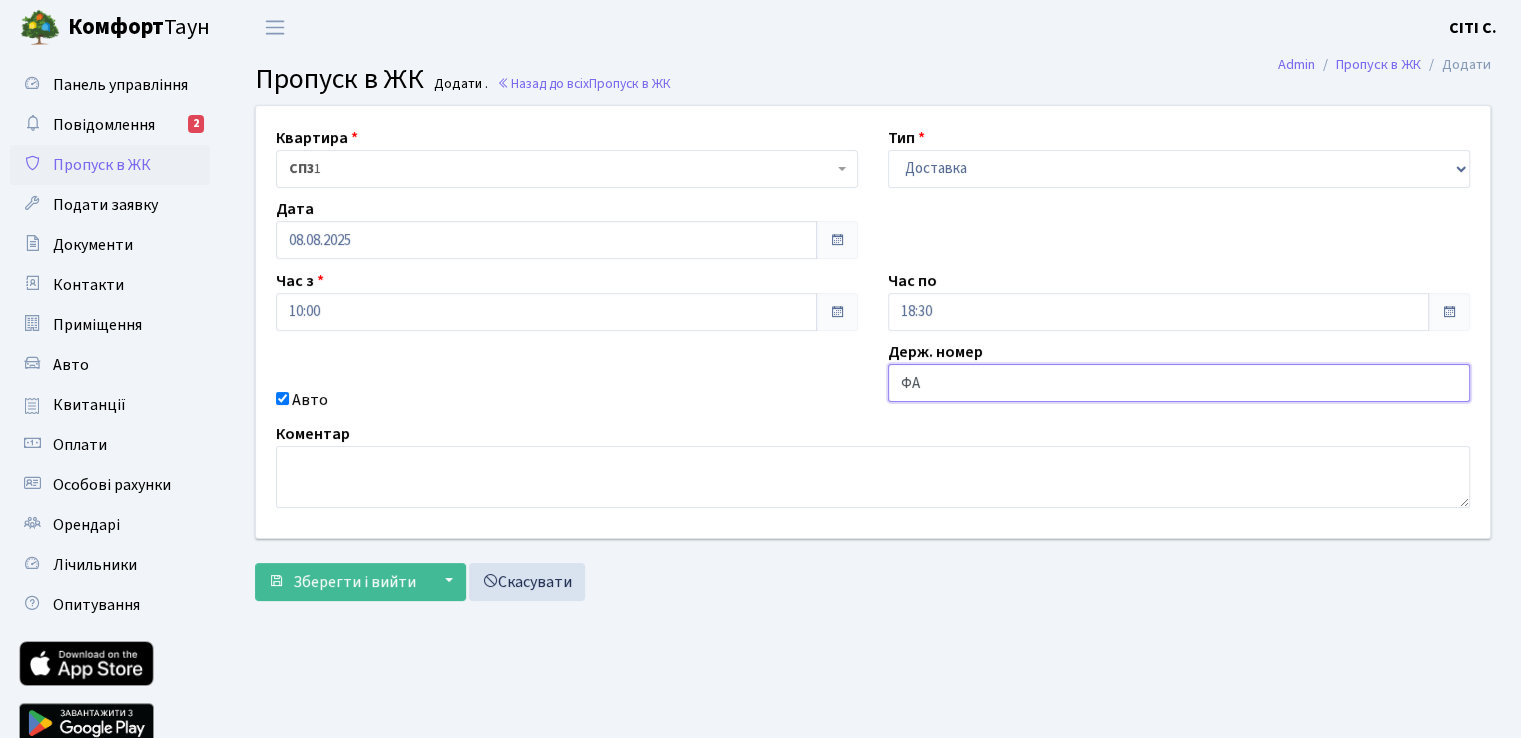 type on "Ф" 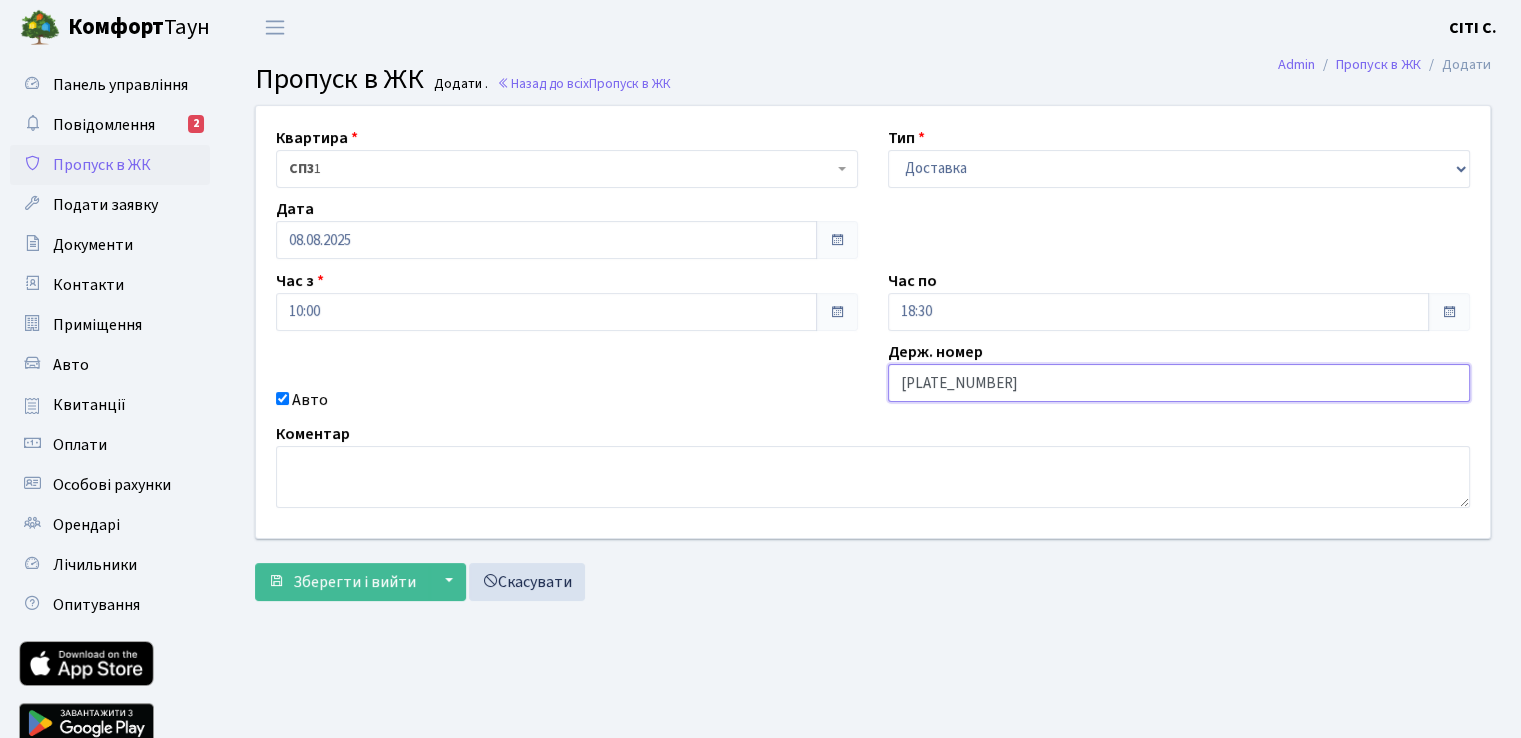 type on "[PLATE_NUMBER]" 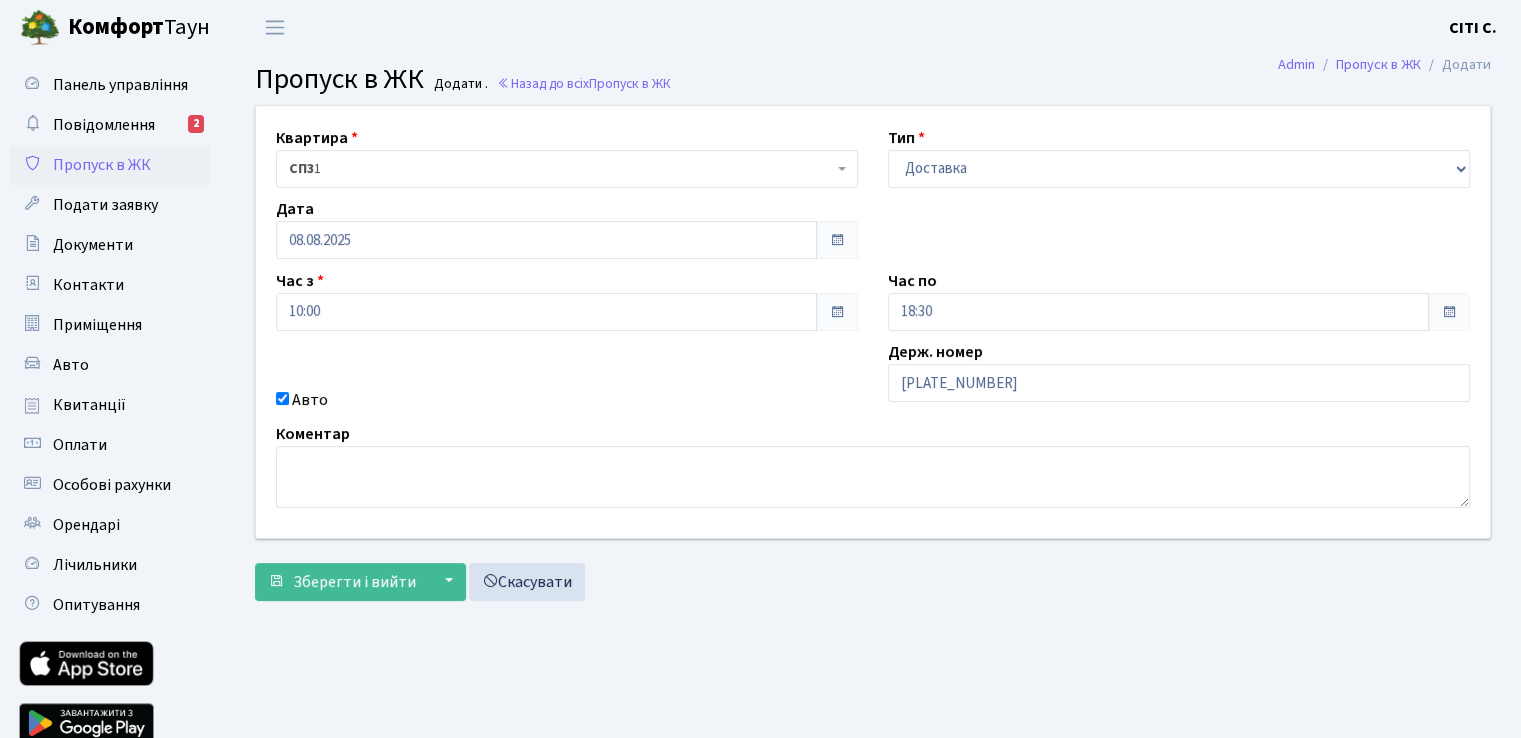 click on "Квартира
<b>СП3</b>&nbsp;&nbsp;&nbsp;1
СП3    1
Тип
-
Доставка
Таксі
Гості
Сервіс
Дата
08.08.2025
Час з
10:00
Час по
18:30
Авто" at bounding box center (873, 322) 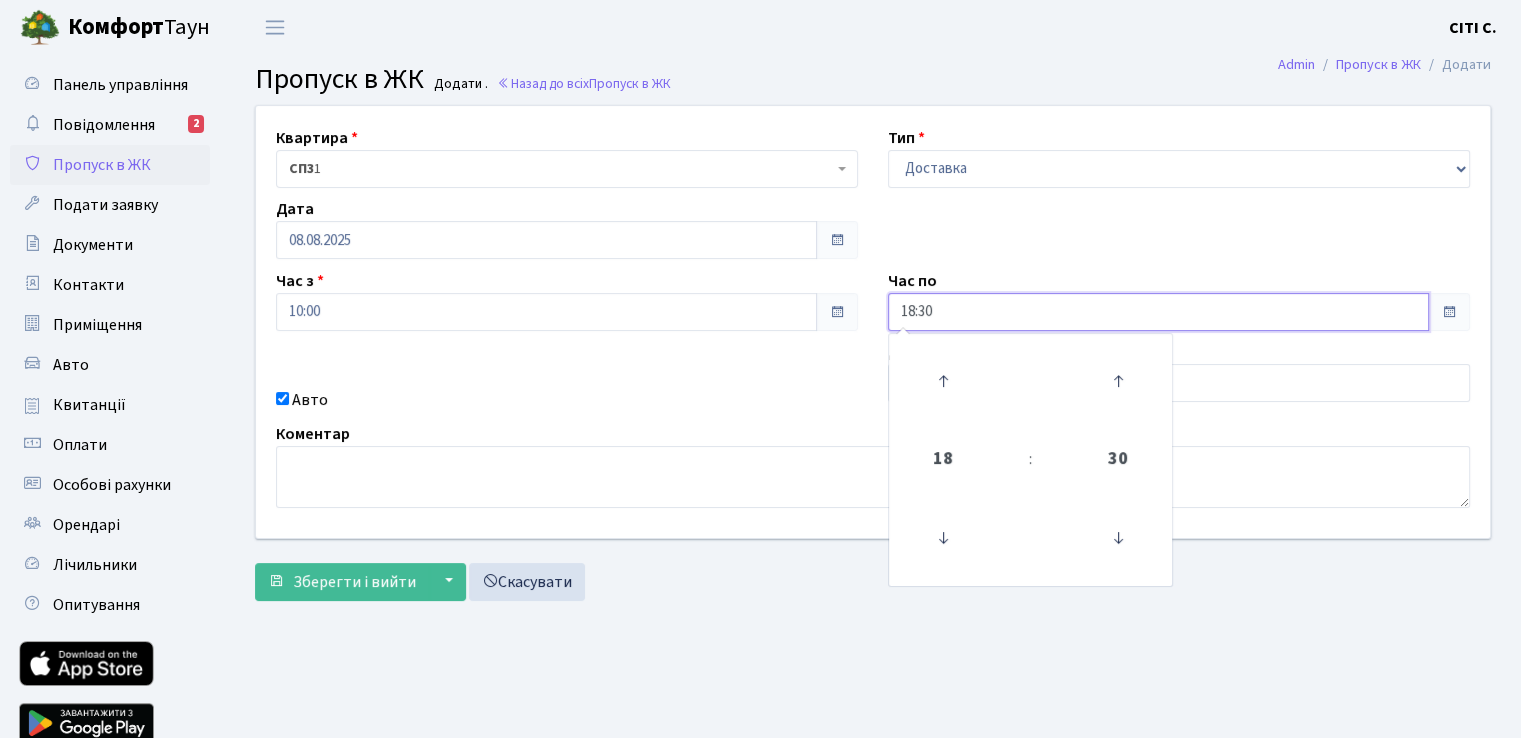 drag, startPoint x: 952, startPoint y: 309, endPoint x: 964, endPoint y: 313, distance: 12.649111 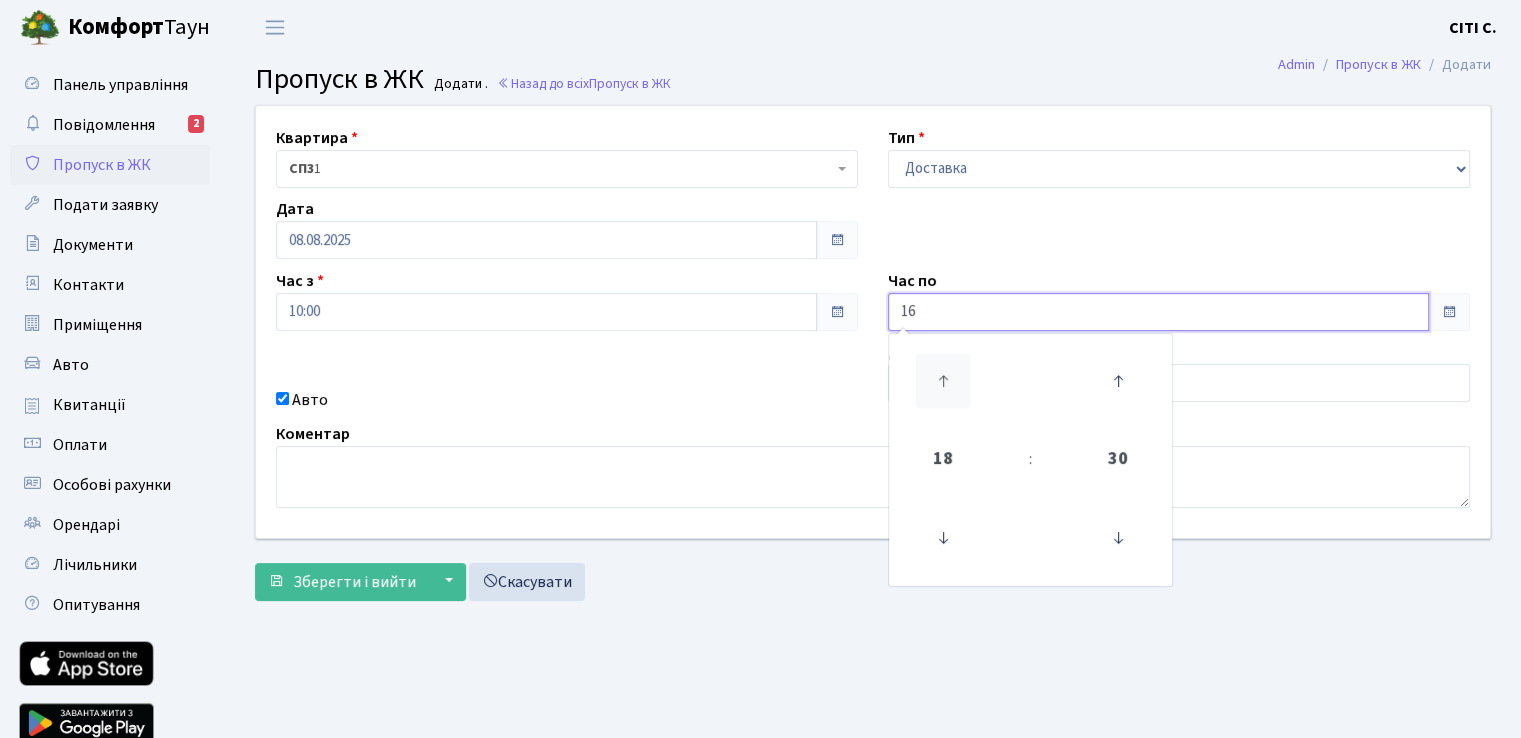 click at bounding box center [943, 381] 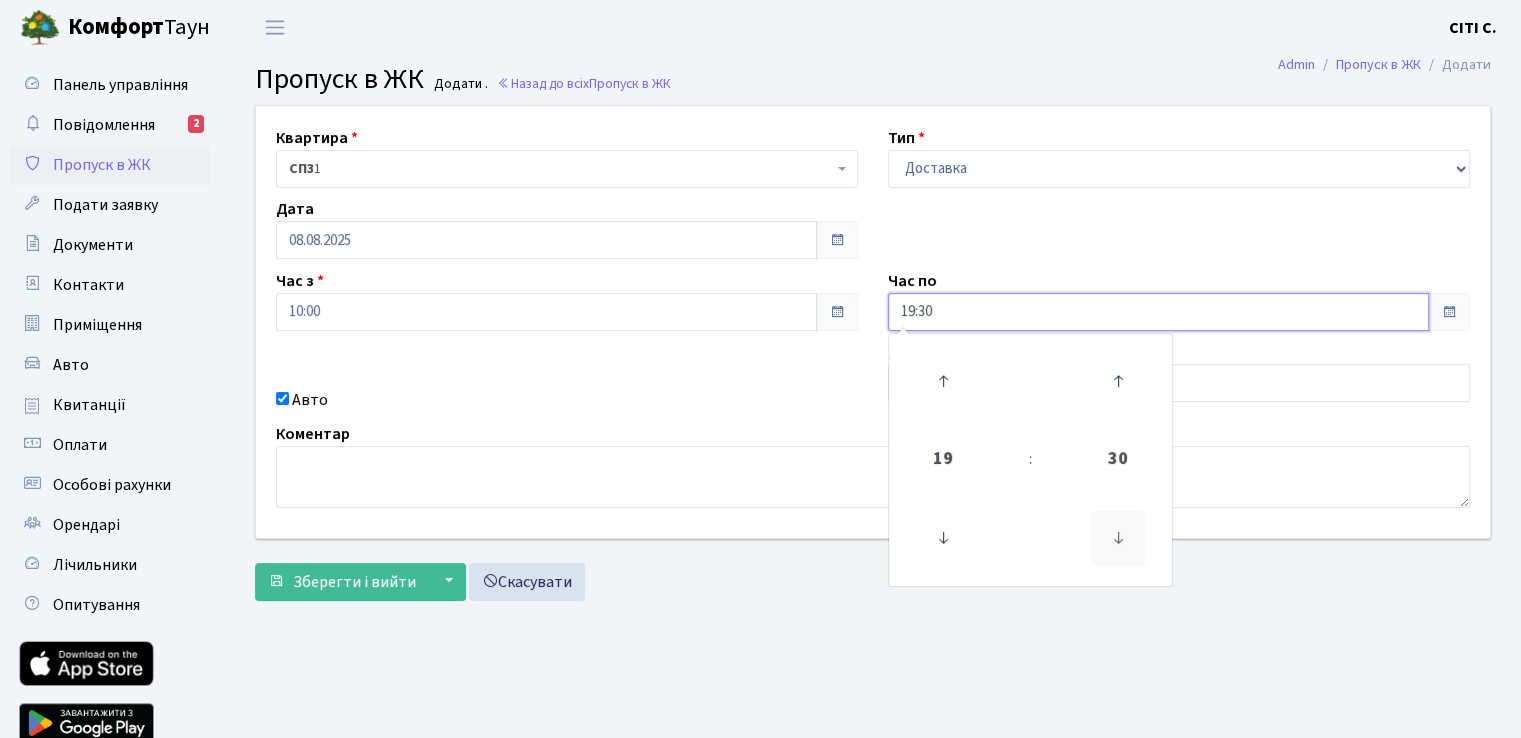 click at bounding box center (1118, 538) 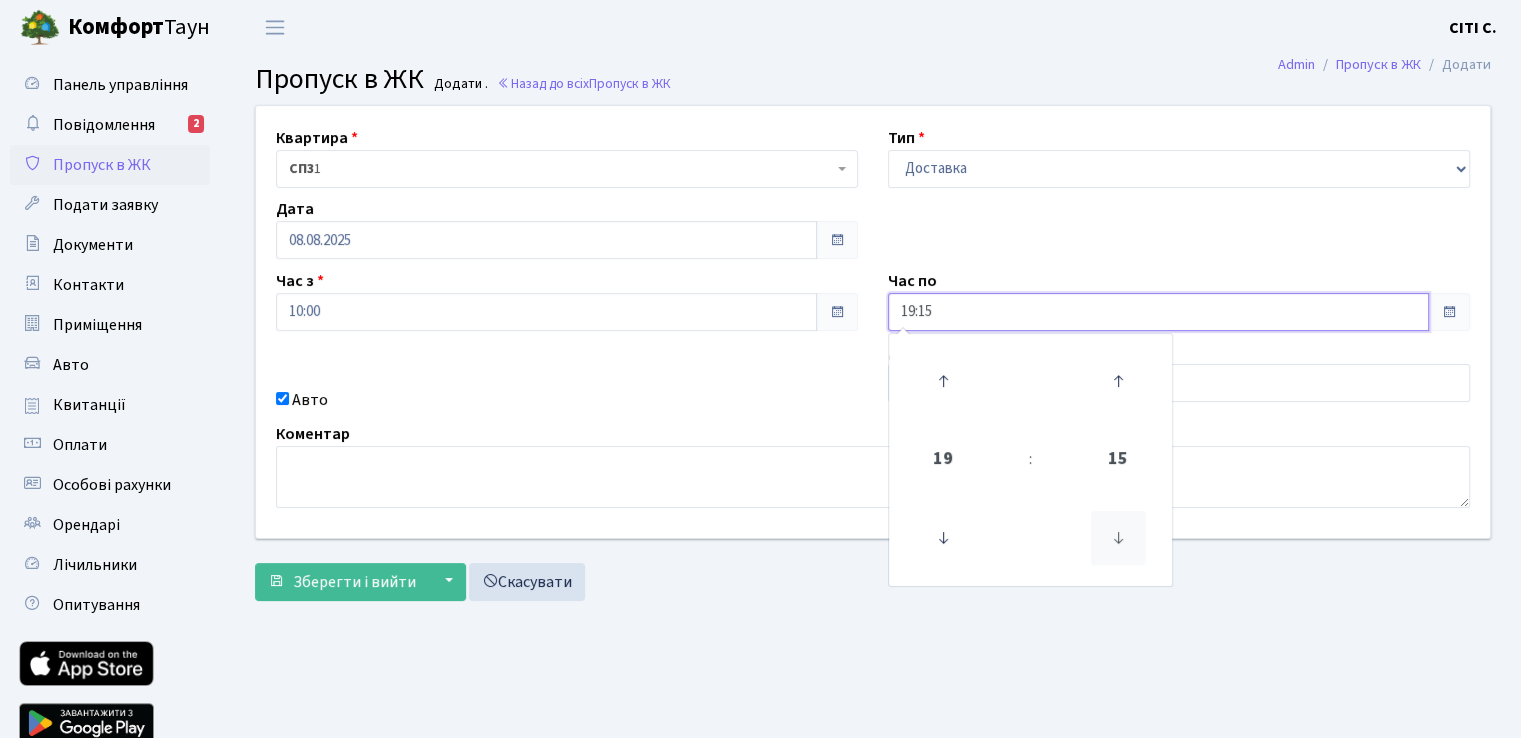 click at bounding box center (1118, 538) 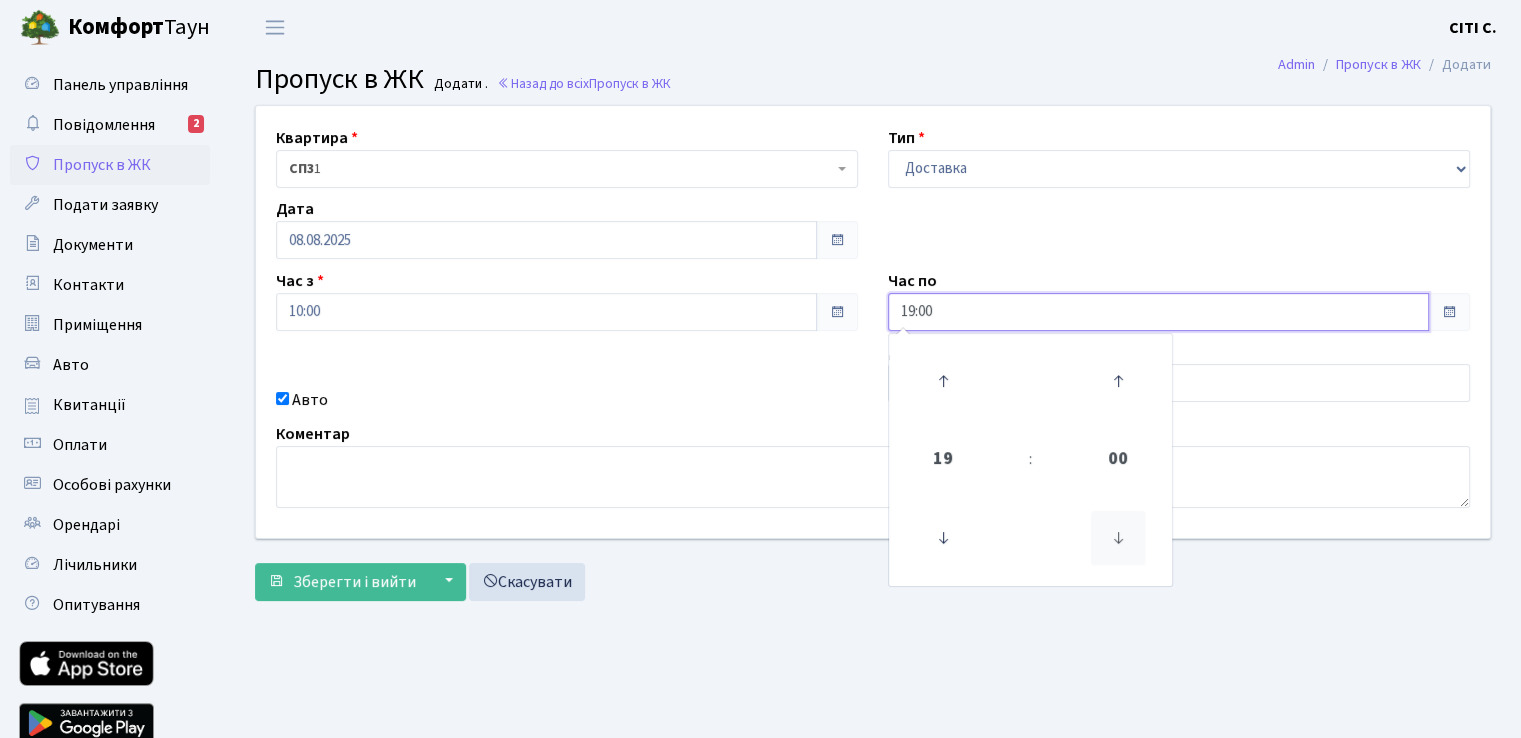 click at bounding box center (1118, 538) 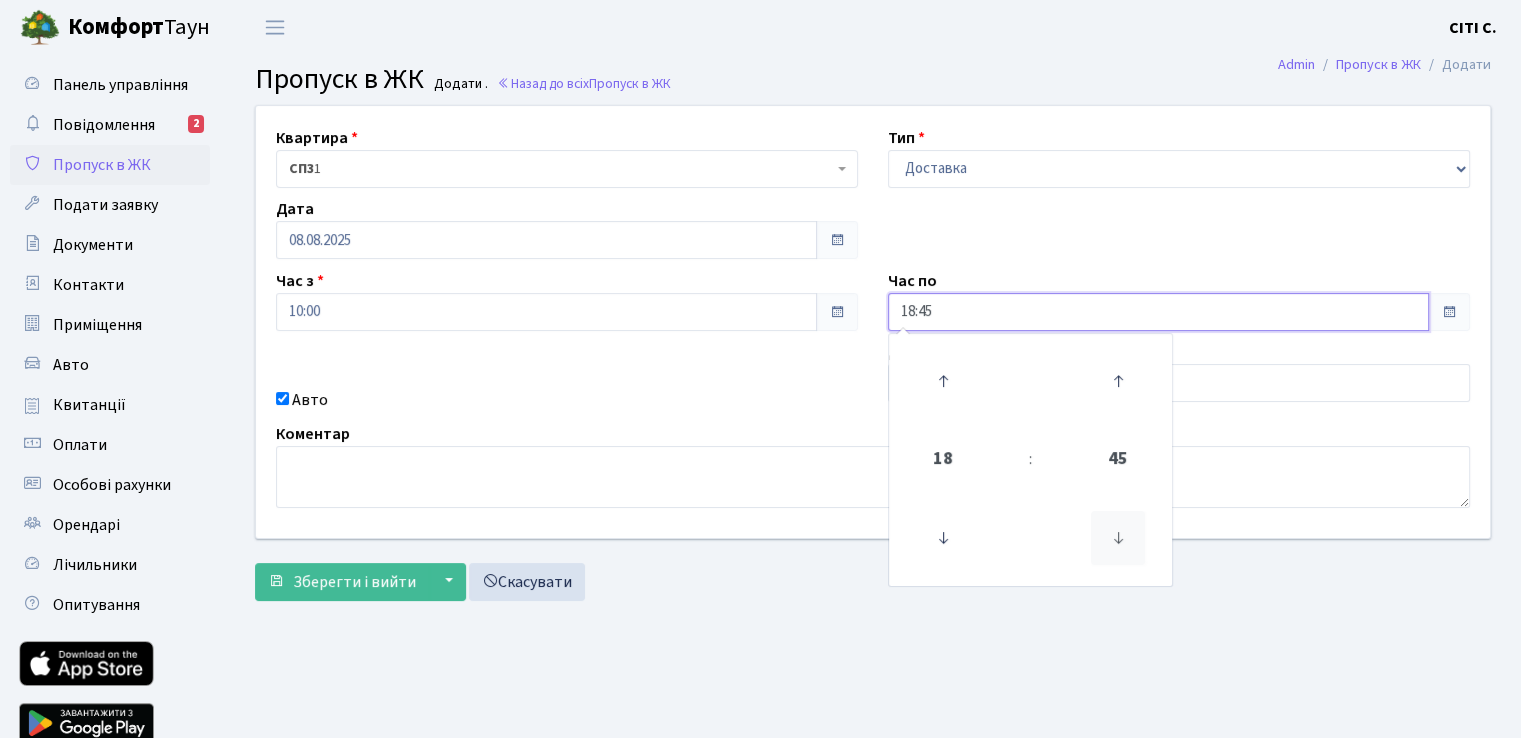 click at bounding box center [1118, 538] 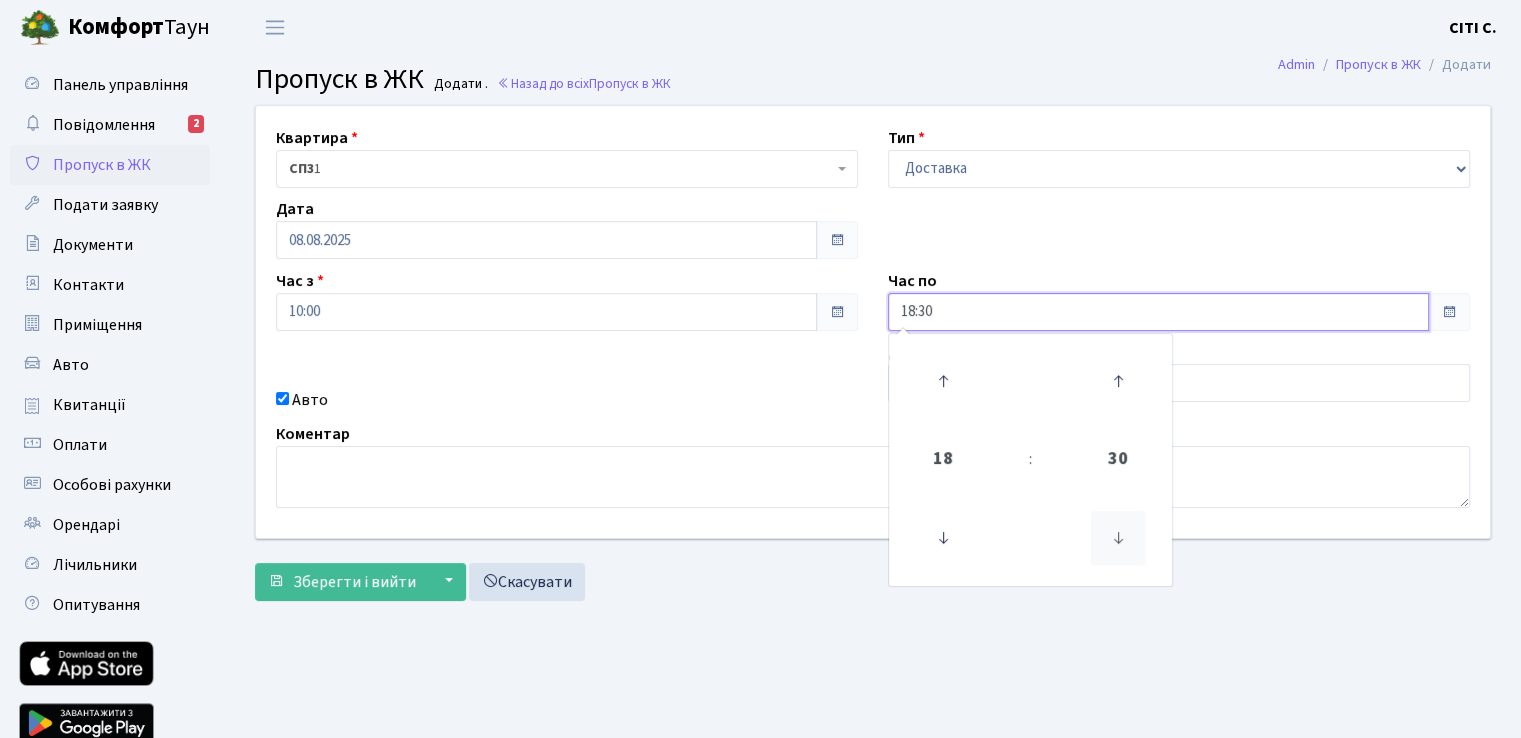 click at bounding box center (1118, 538) 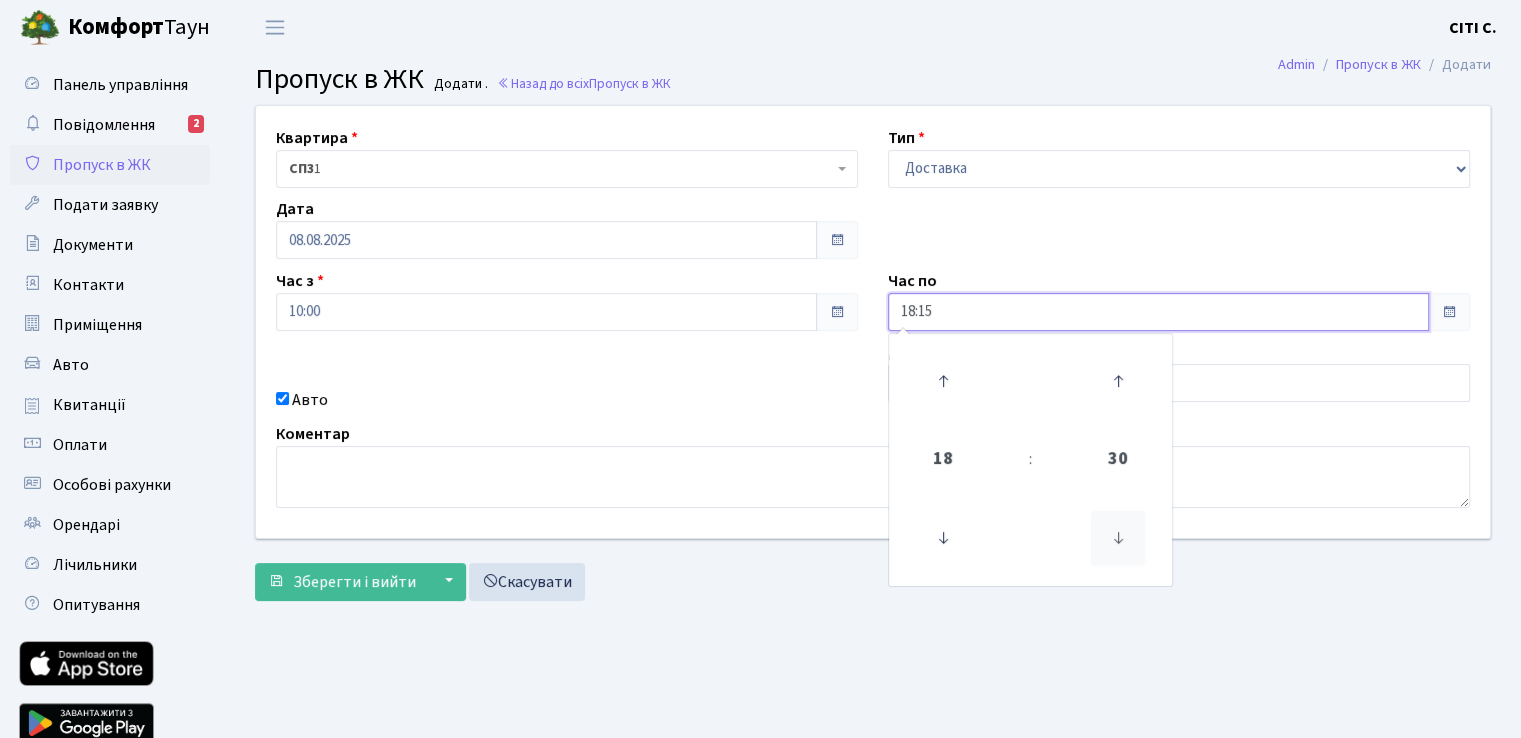 click at bounding box center [1118, 538] 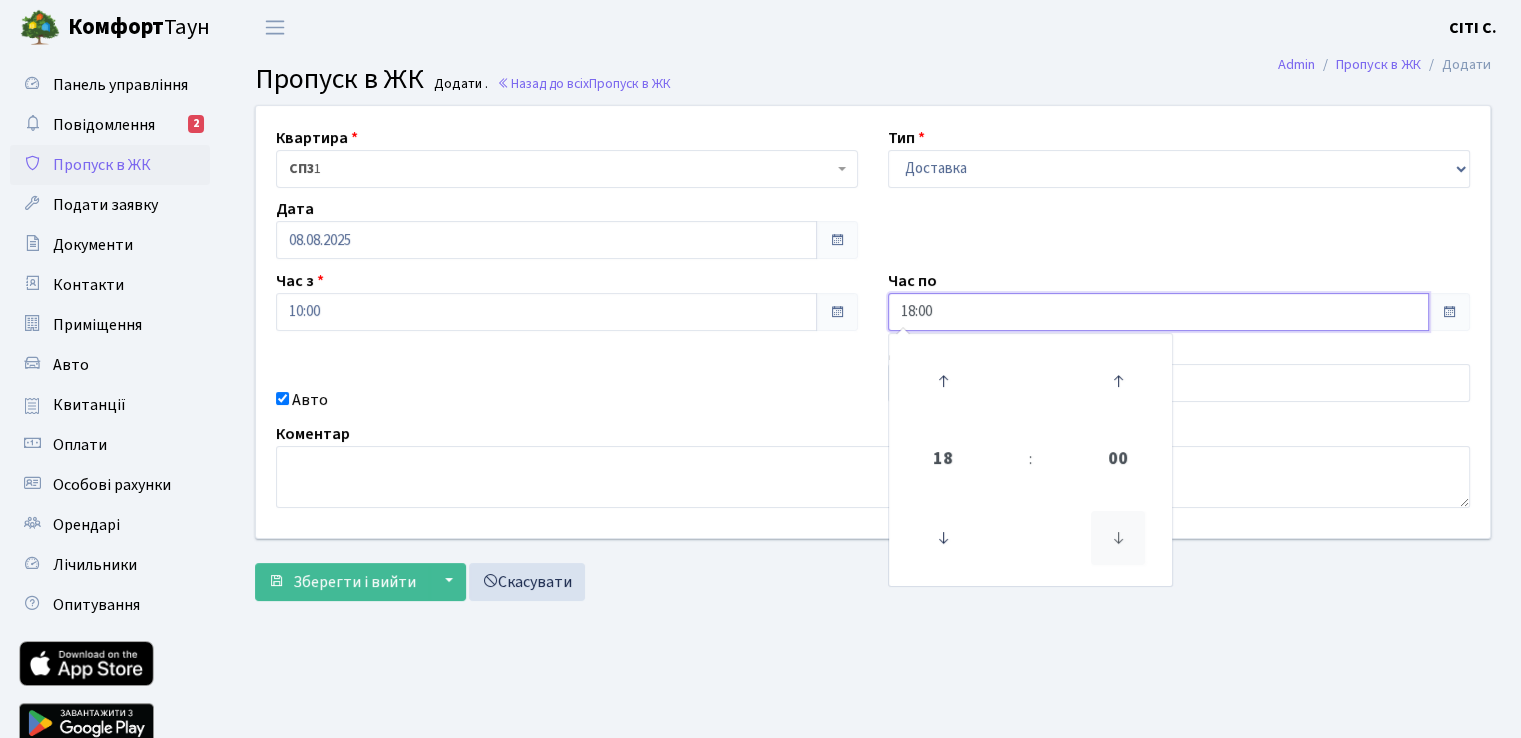 click at bounding box center (1118, 538) 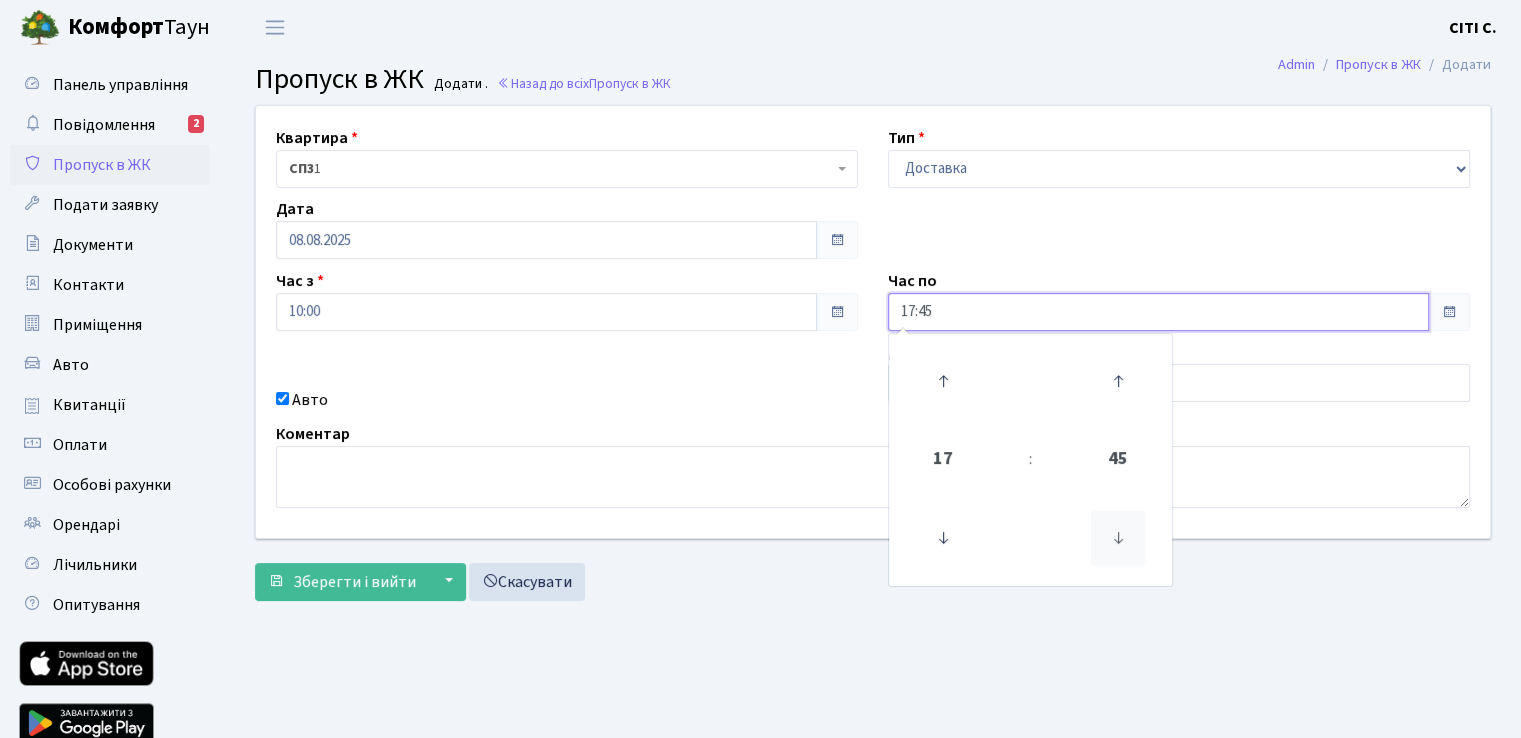click at bounding box center [1118, 538] 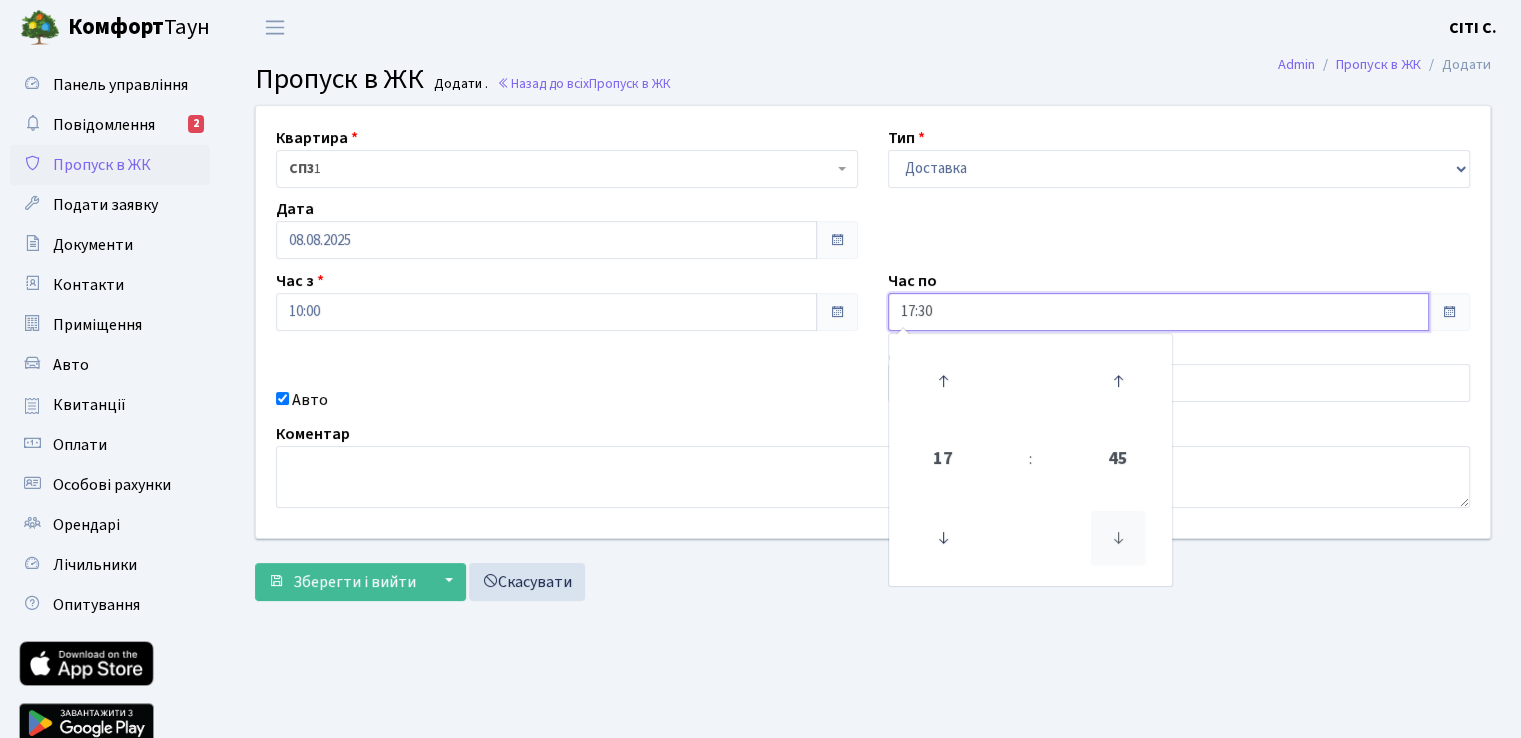 click at bounding box center (1118, 538) 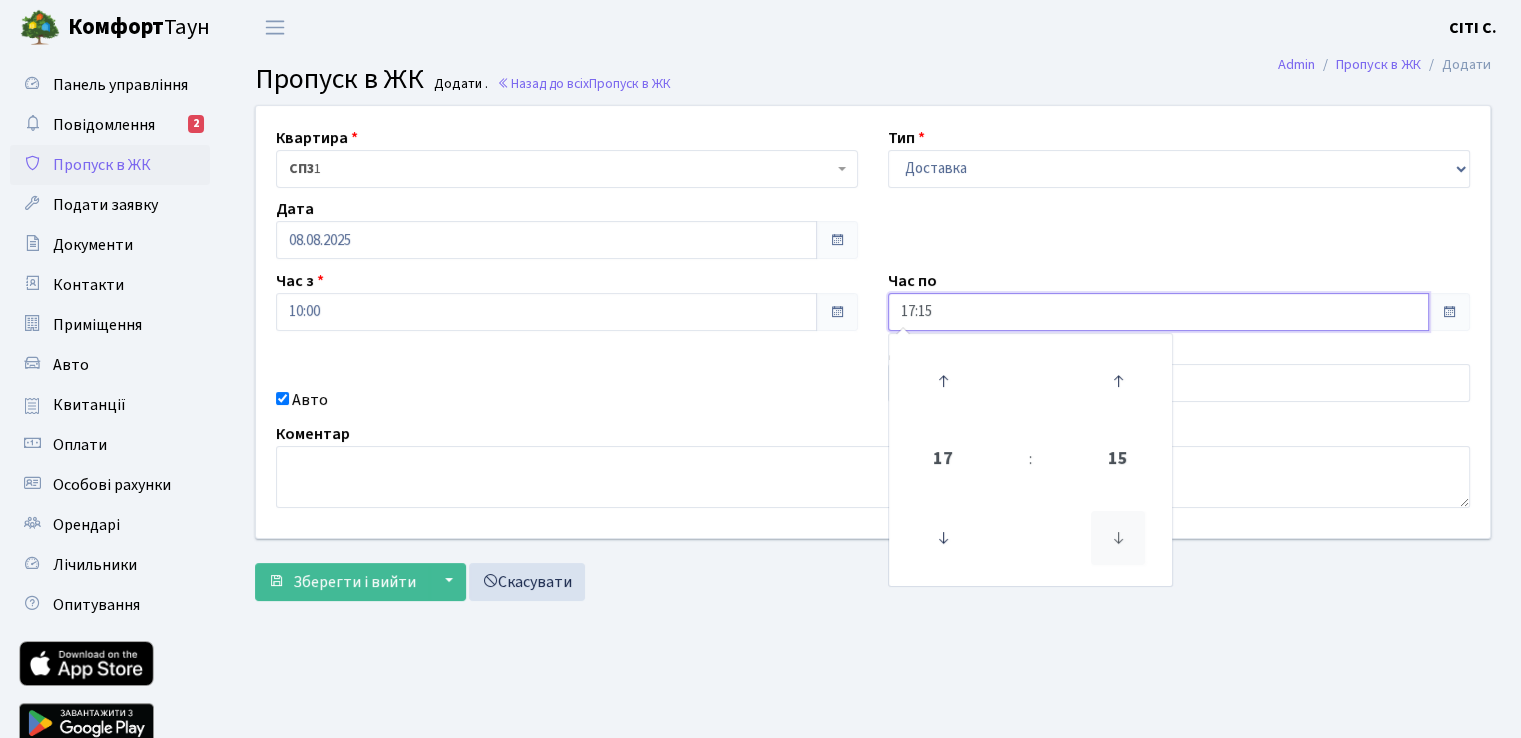 click at bounding box center [1118, 538] 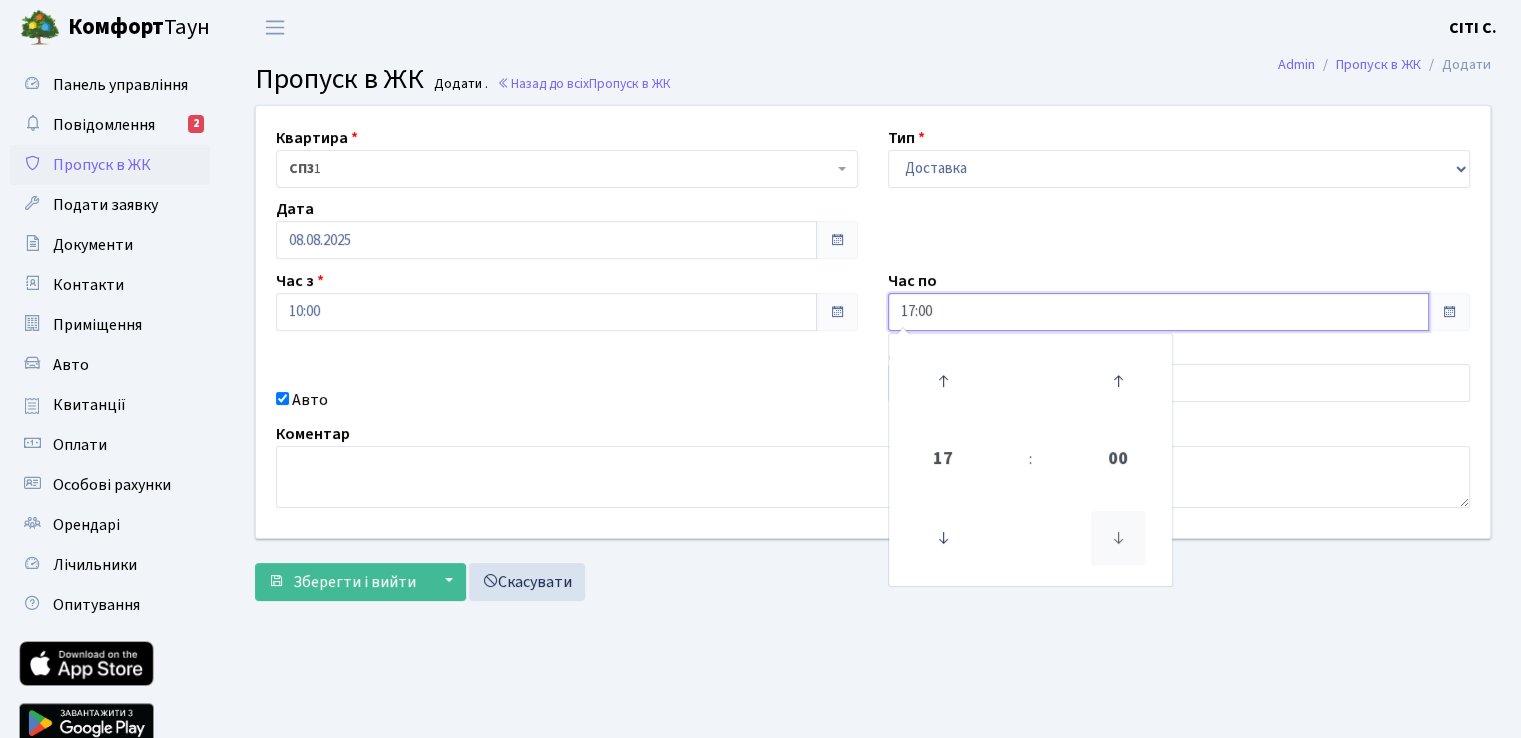 click at bounding box center [1118, 538] 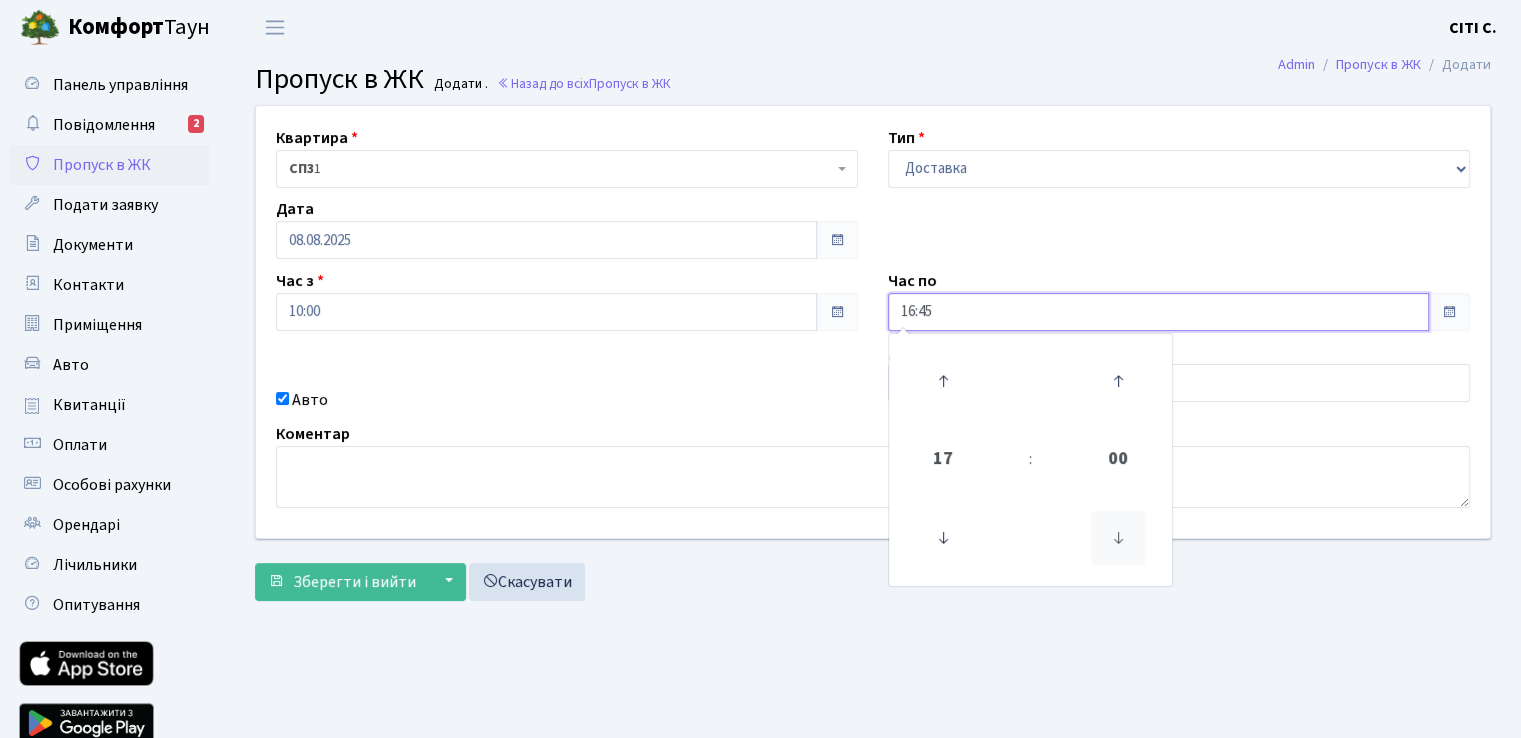 click at bounding box center [1118, 538] 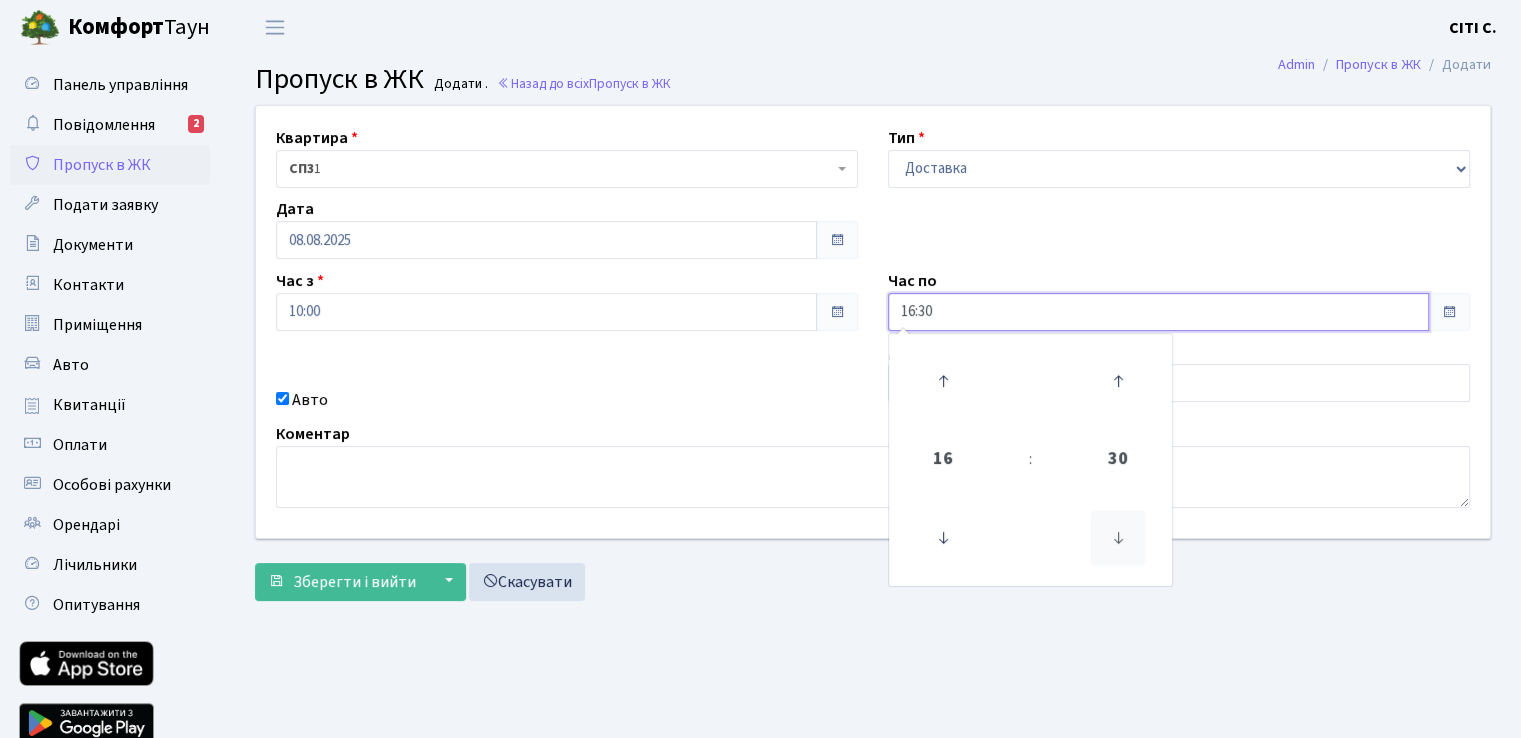 click at bounding box center [1118, 538] 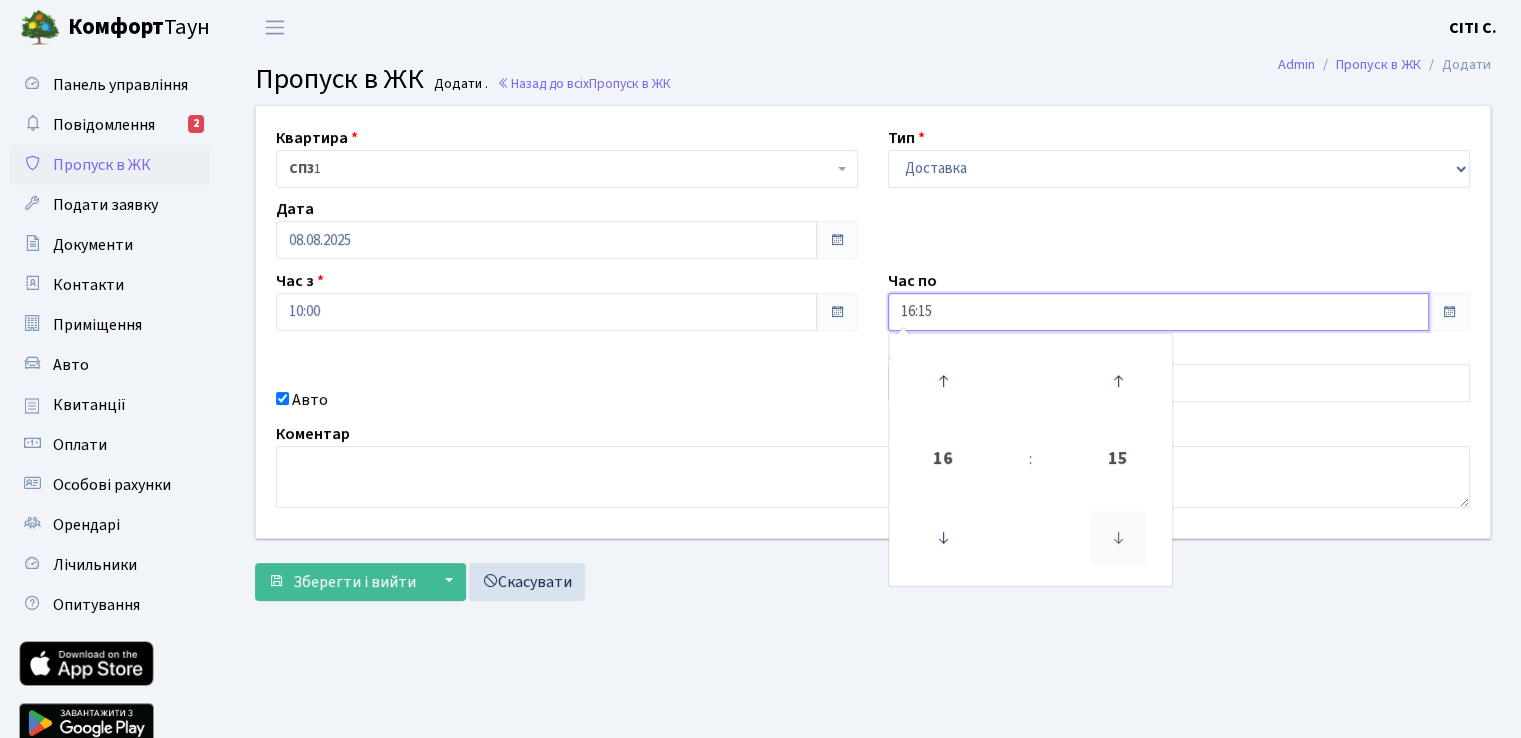 click at bounding box center (1118, 538) 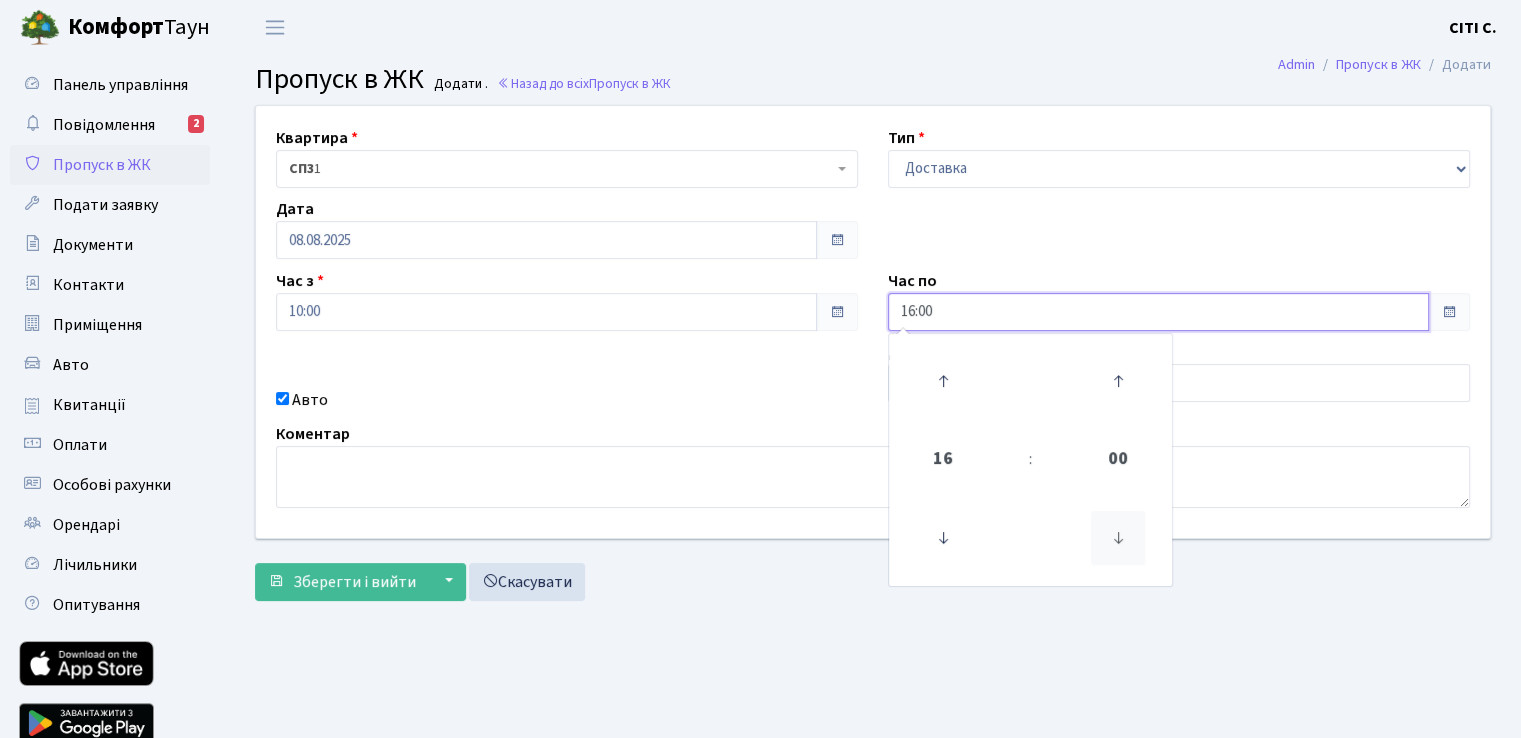 click at bounding box center [1118, 538] 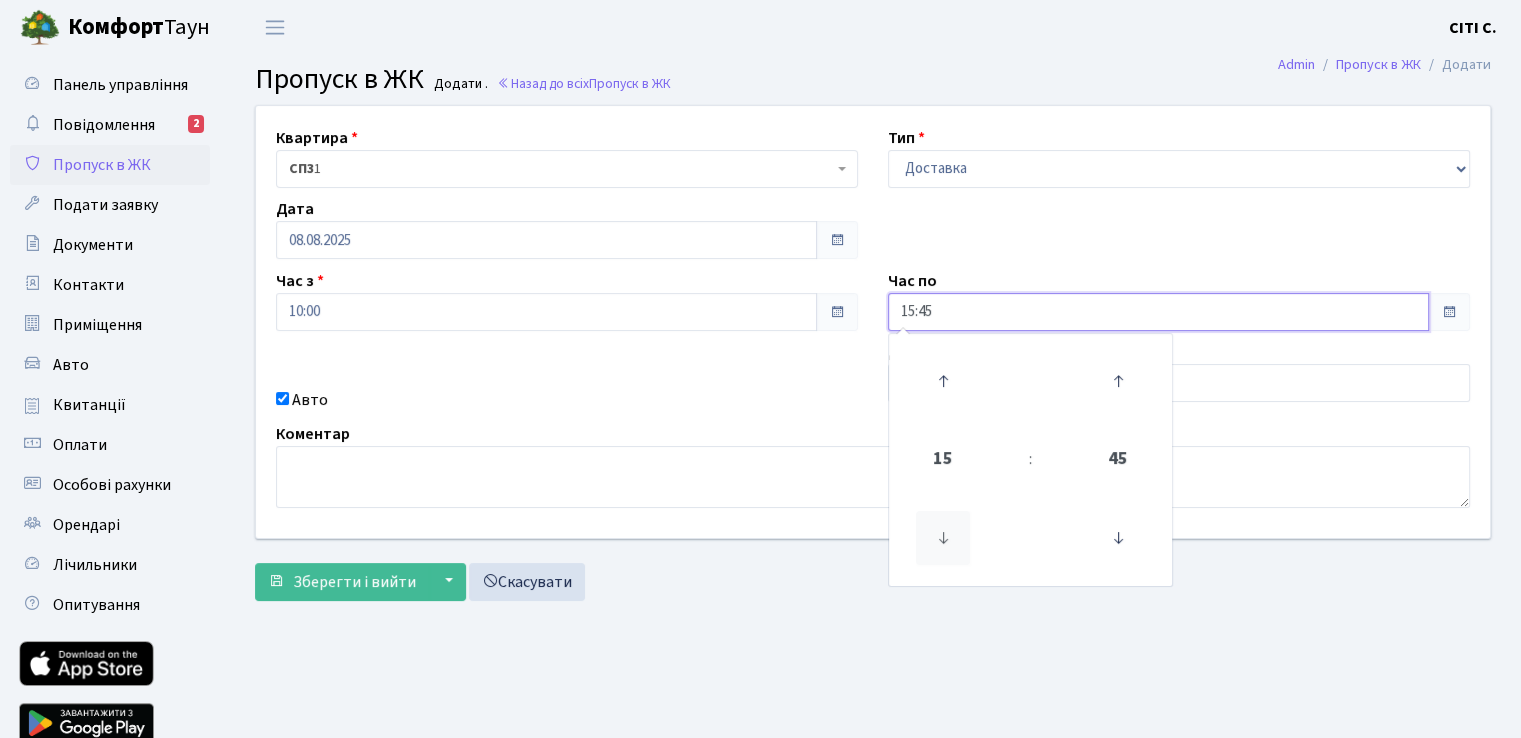 click at bounding box center (943, 538) 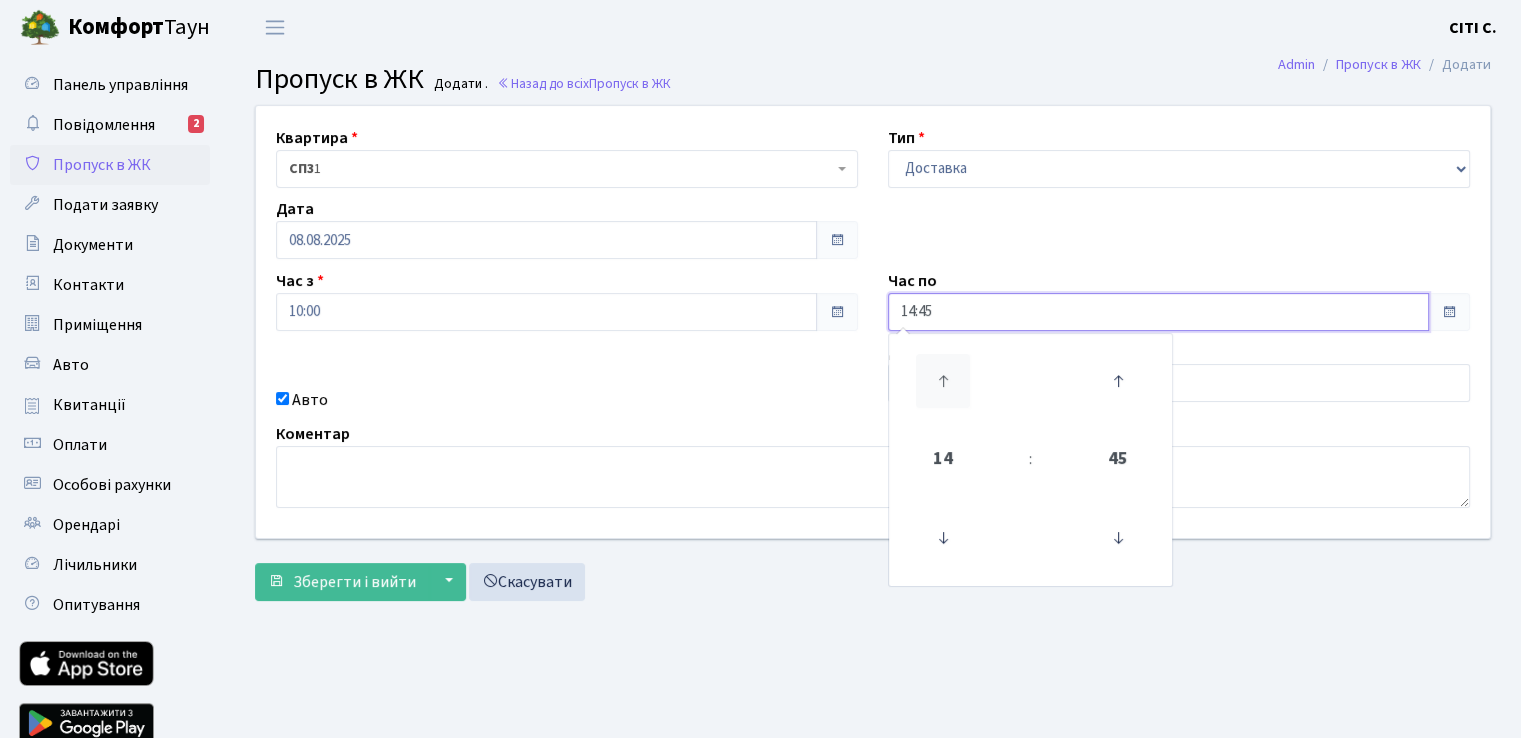 click at bounding box center [943, 381] 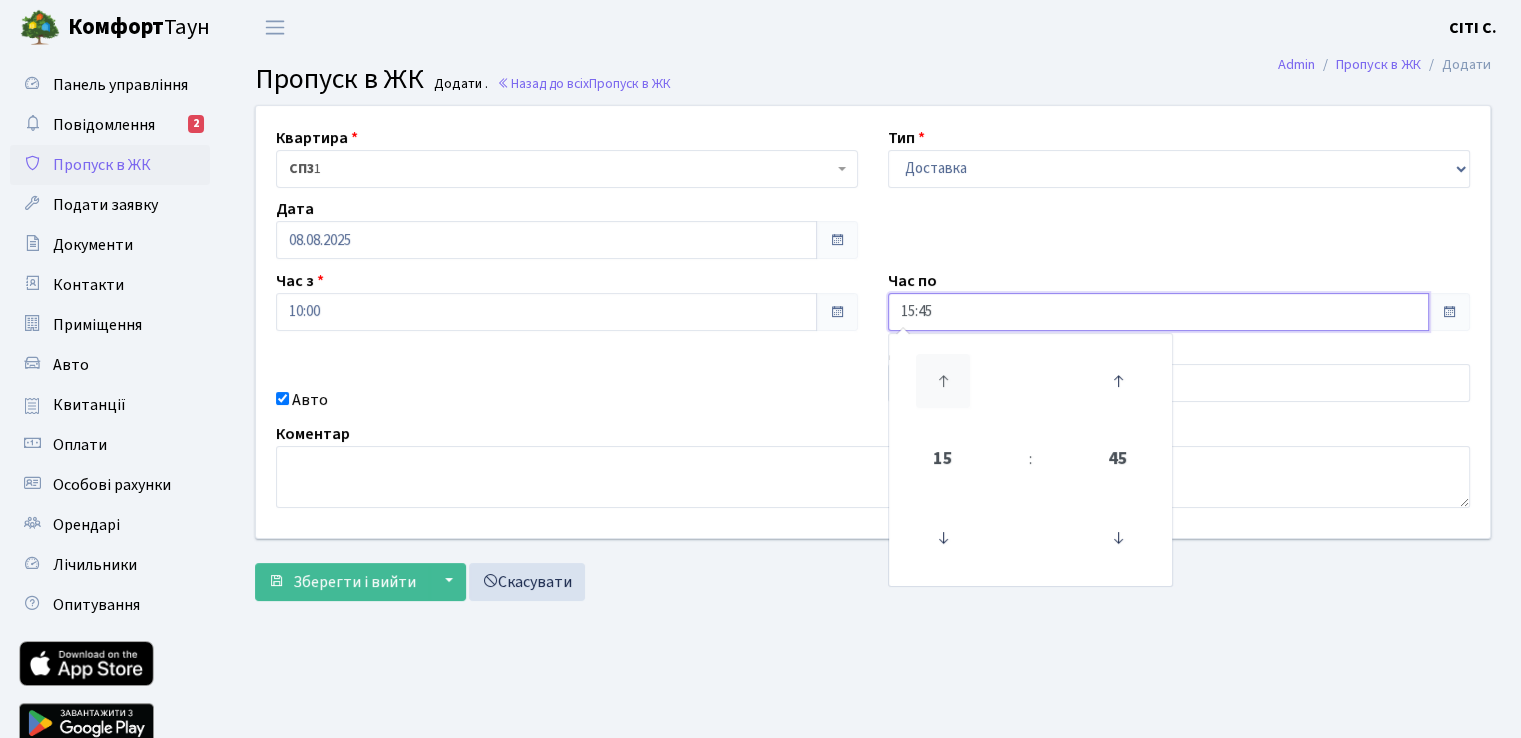 click at bounding box center [943, 381] 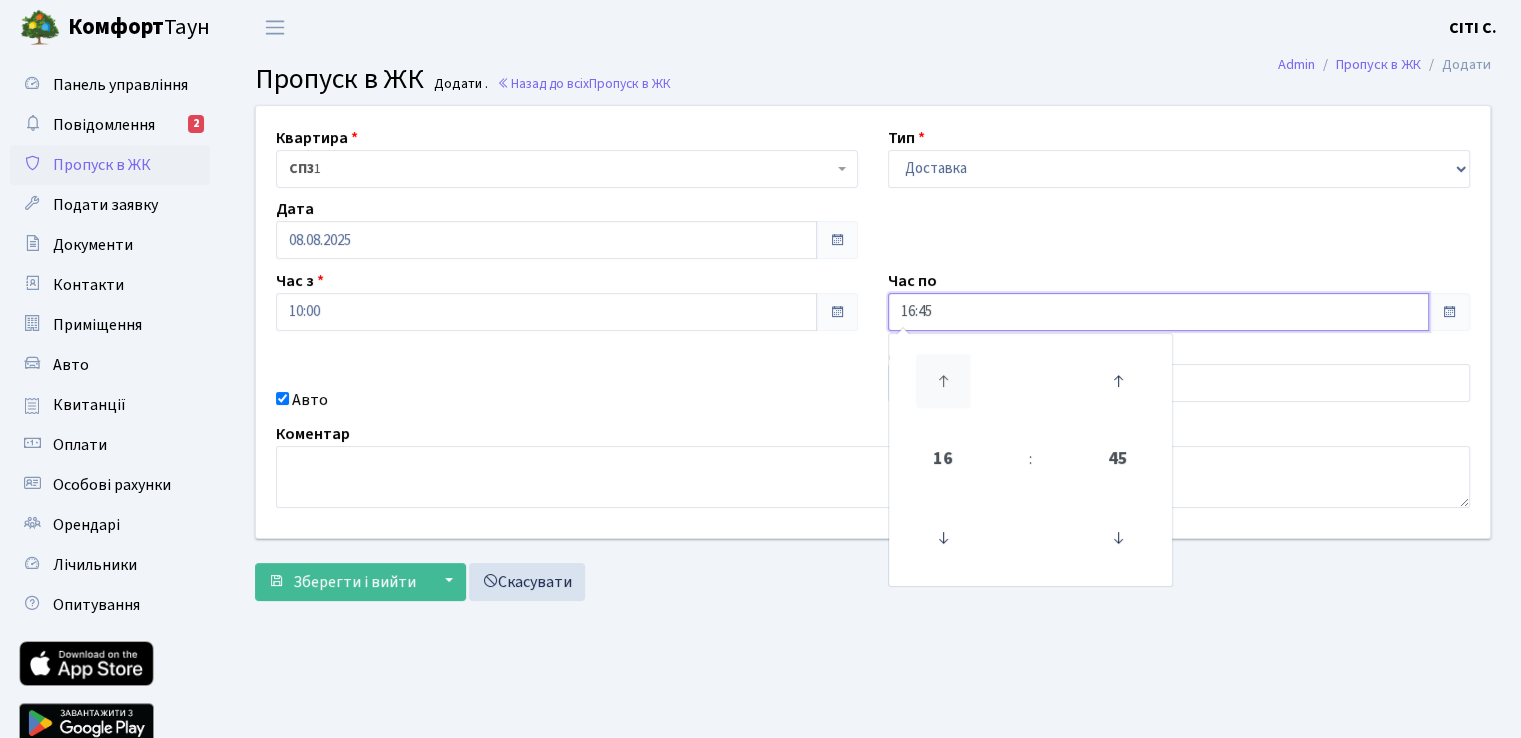 click at bounding box center [943, 381] 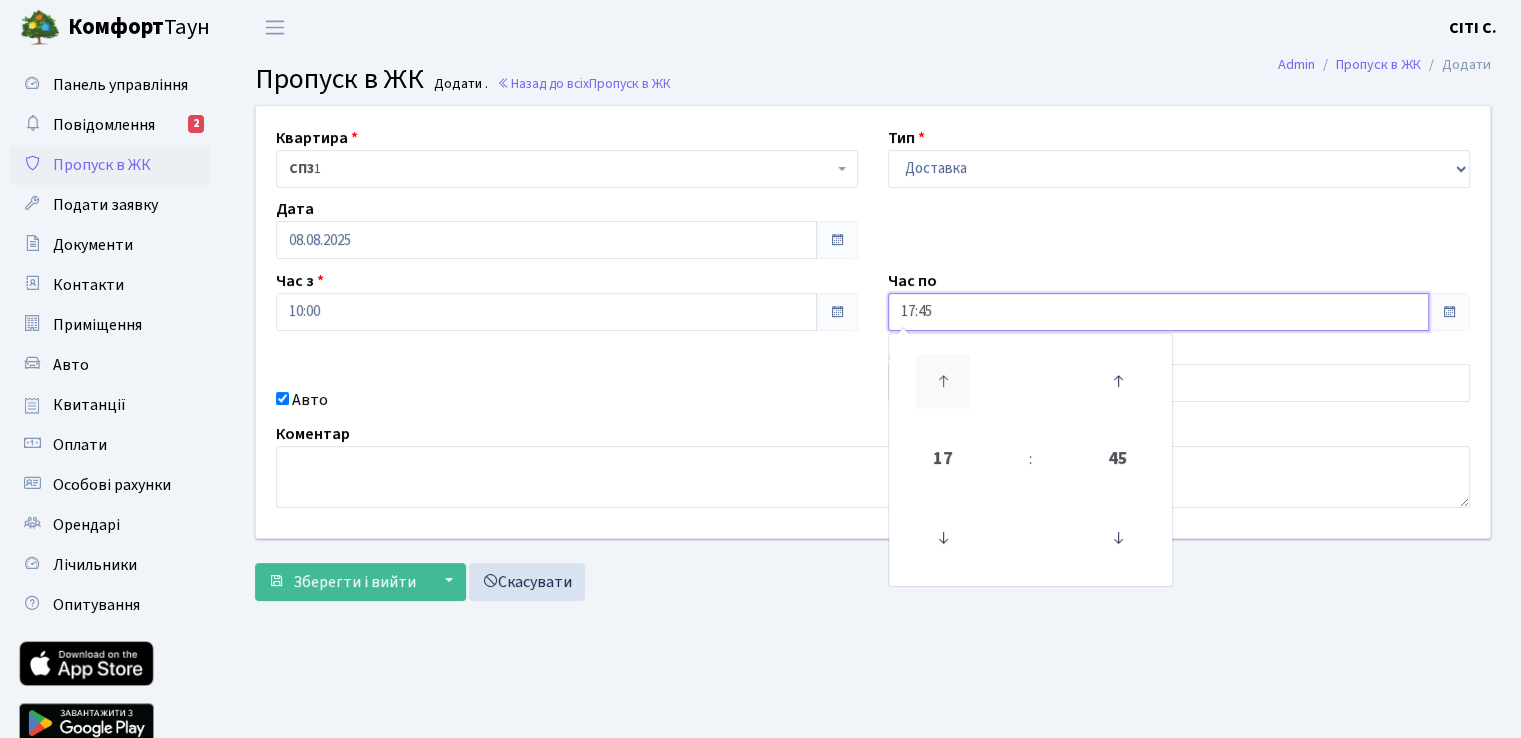 click at bounding box center (943, 381) 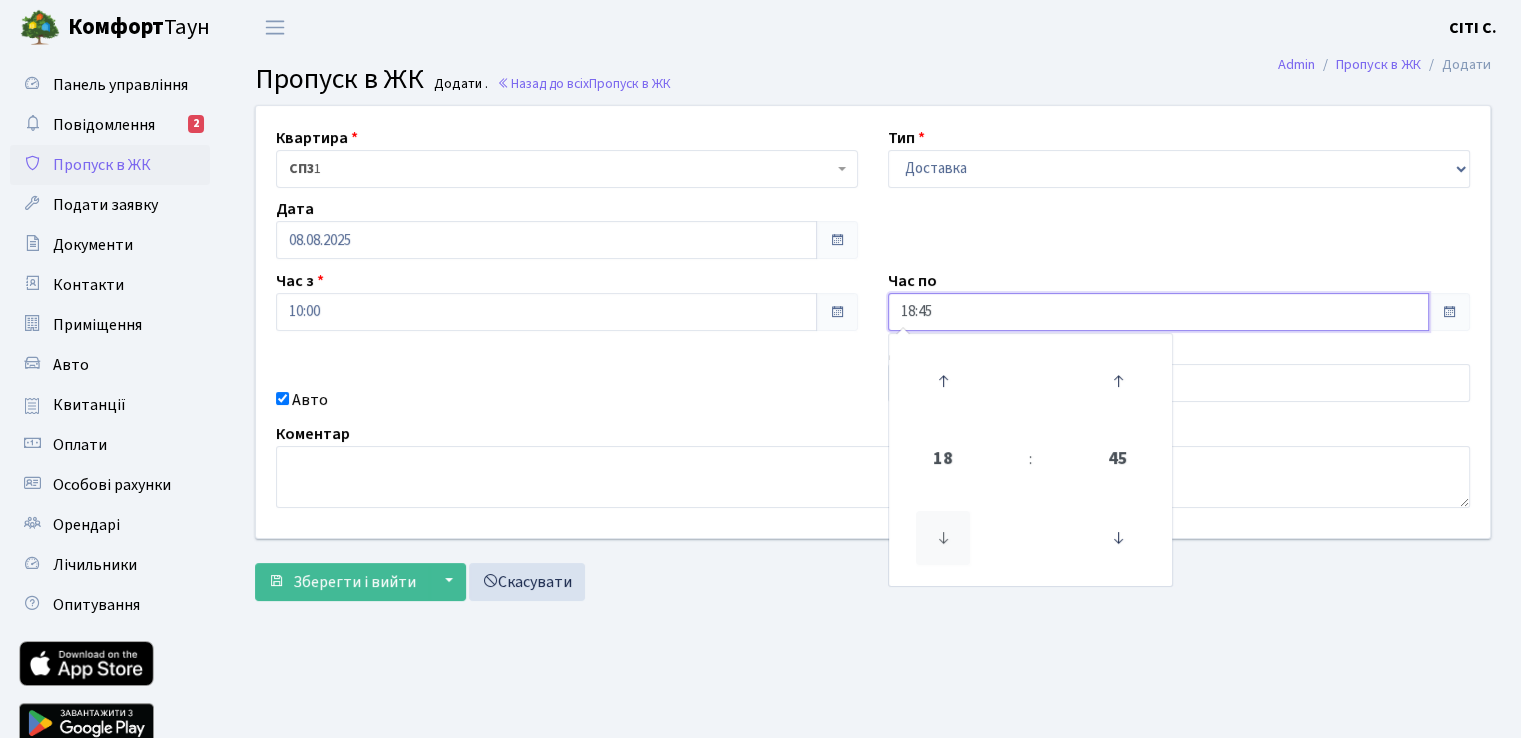 click at bounding box center (943, 538) 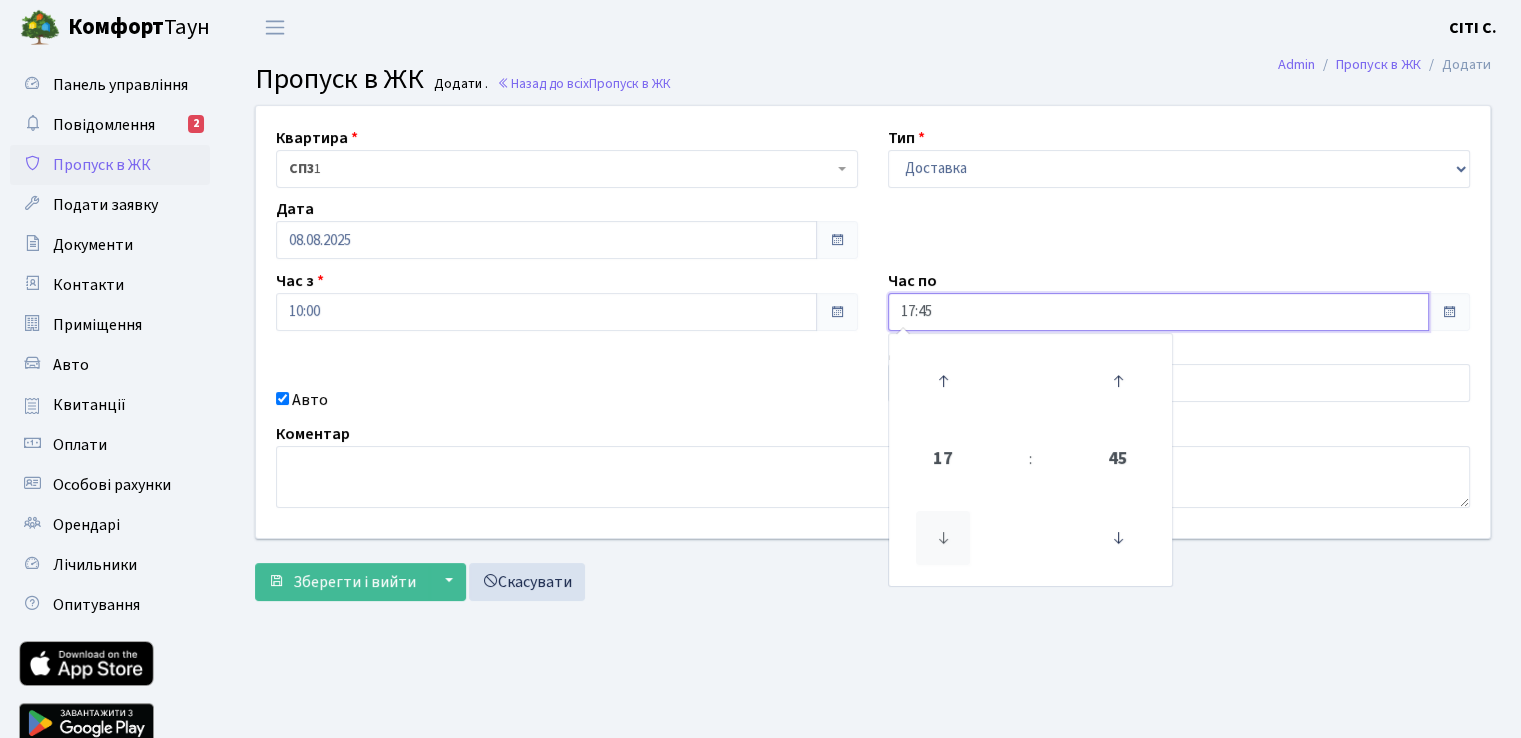 click at bounding box center (943, 538) 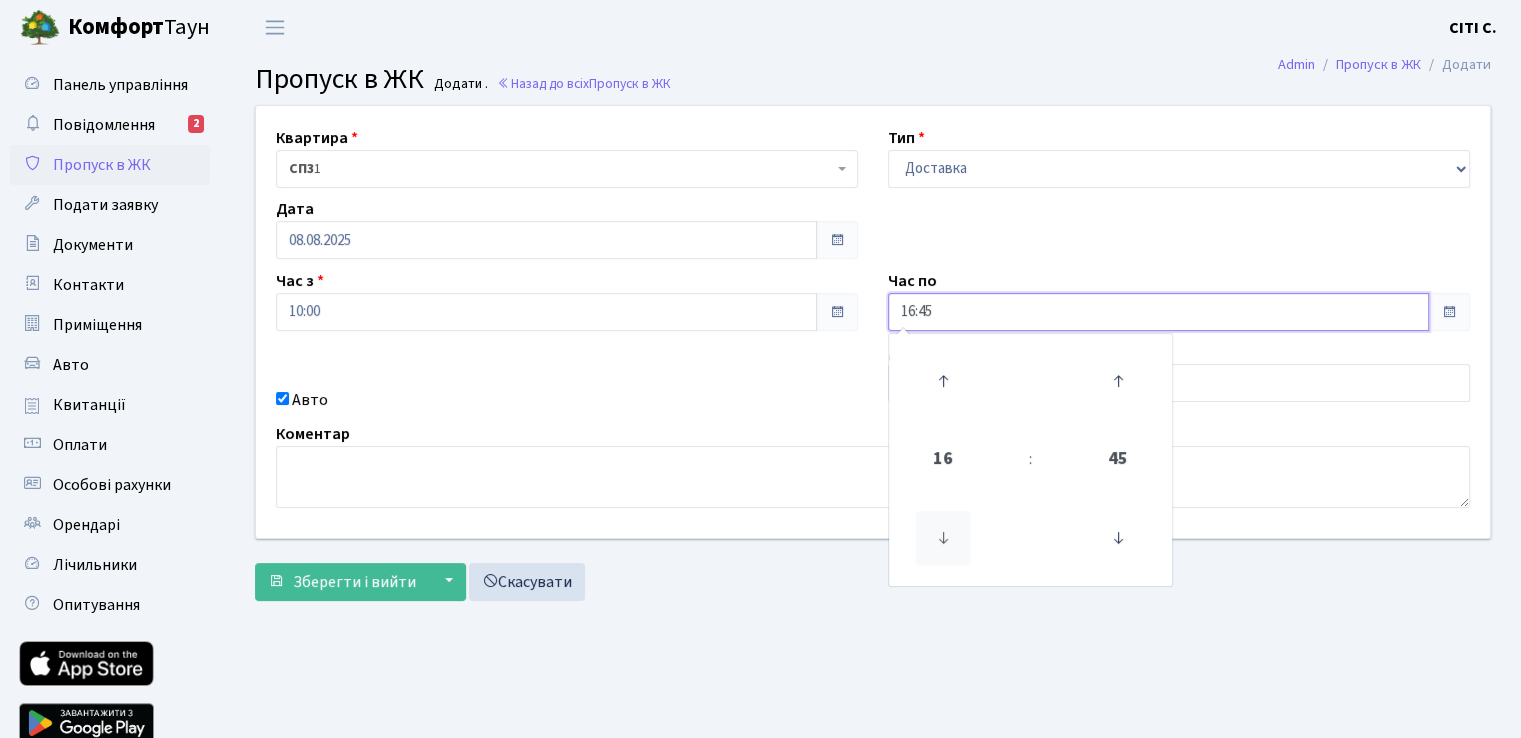 click at bounding box center (943, 538) 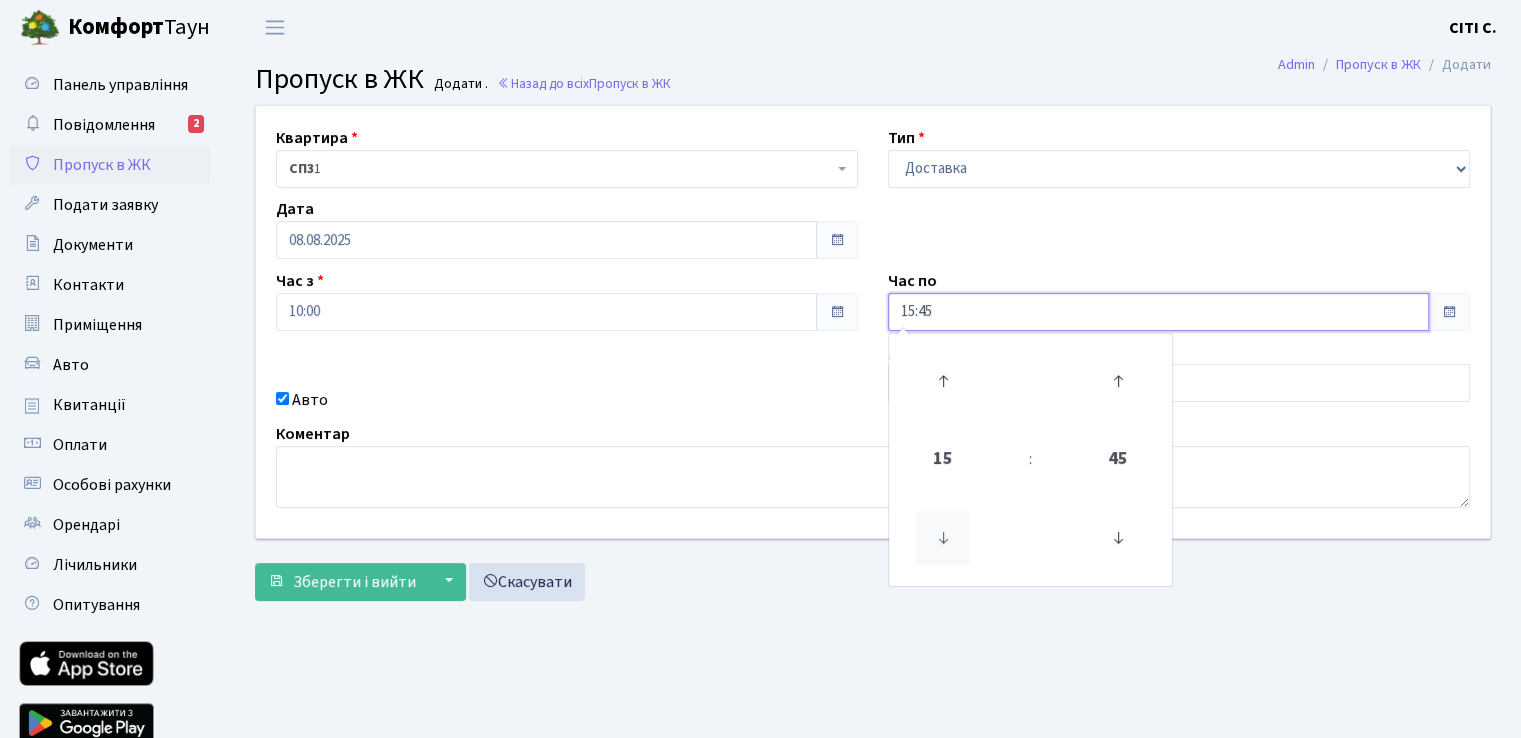 click at bounding box center [943, 538] 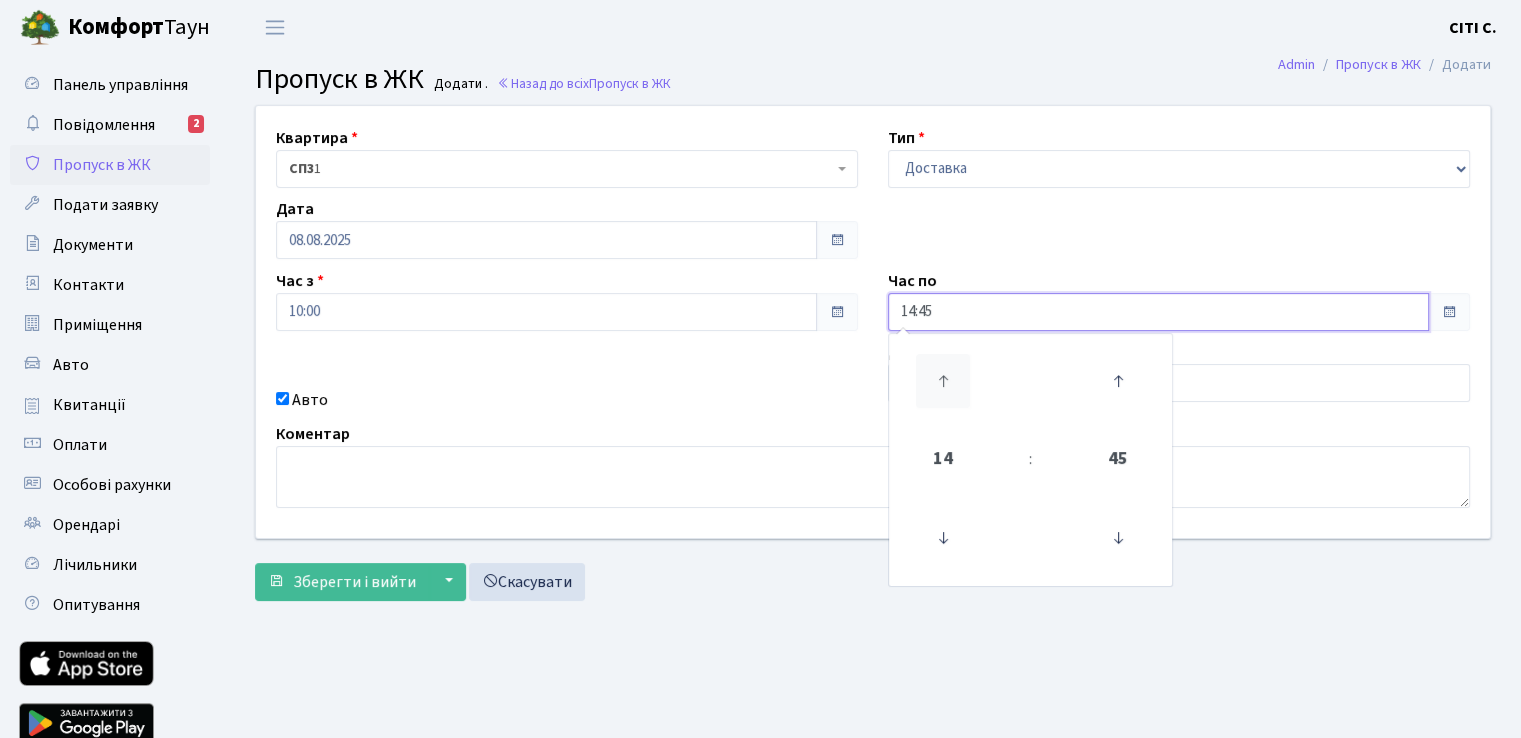 click at bounding box center [943, 381] 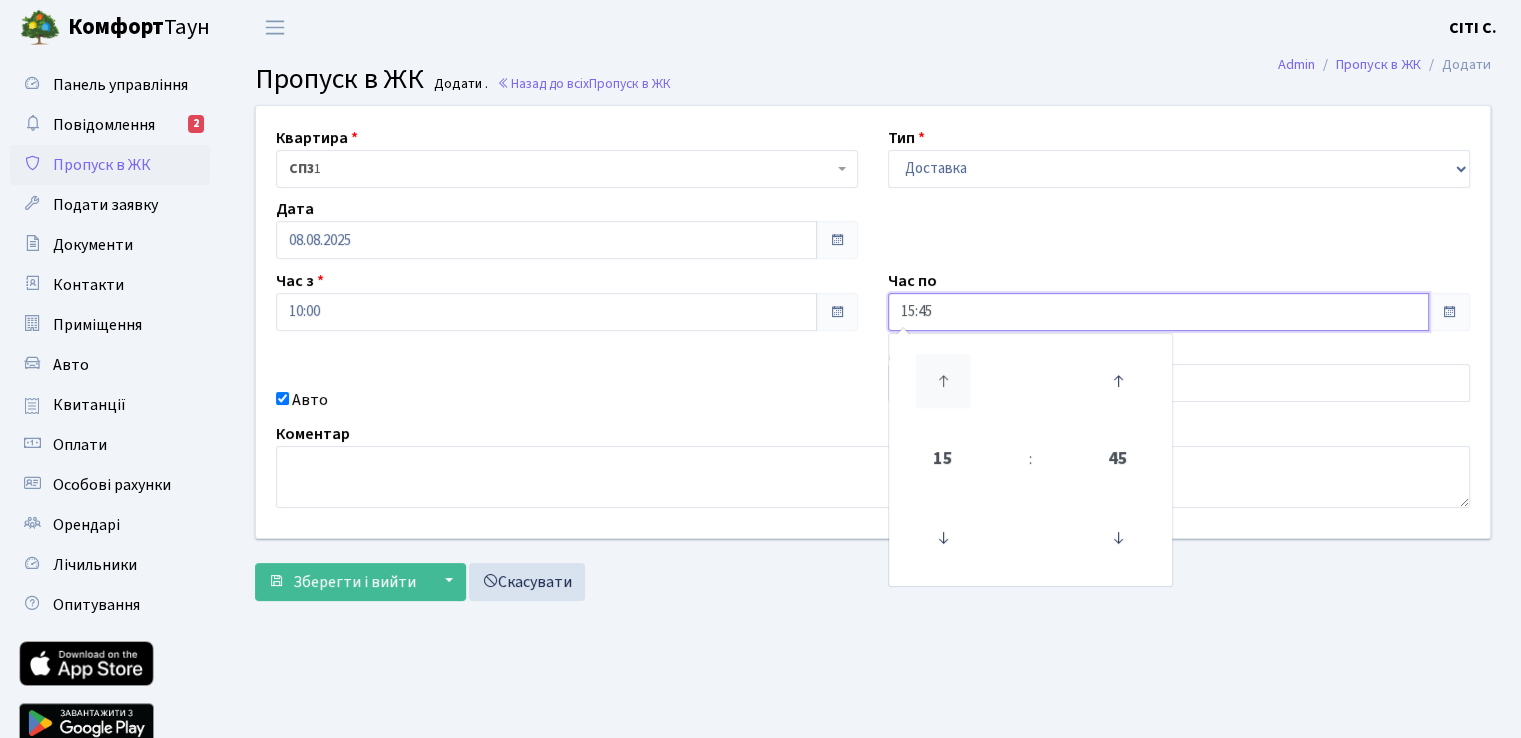 click at bounding box center (943, 381) 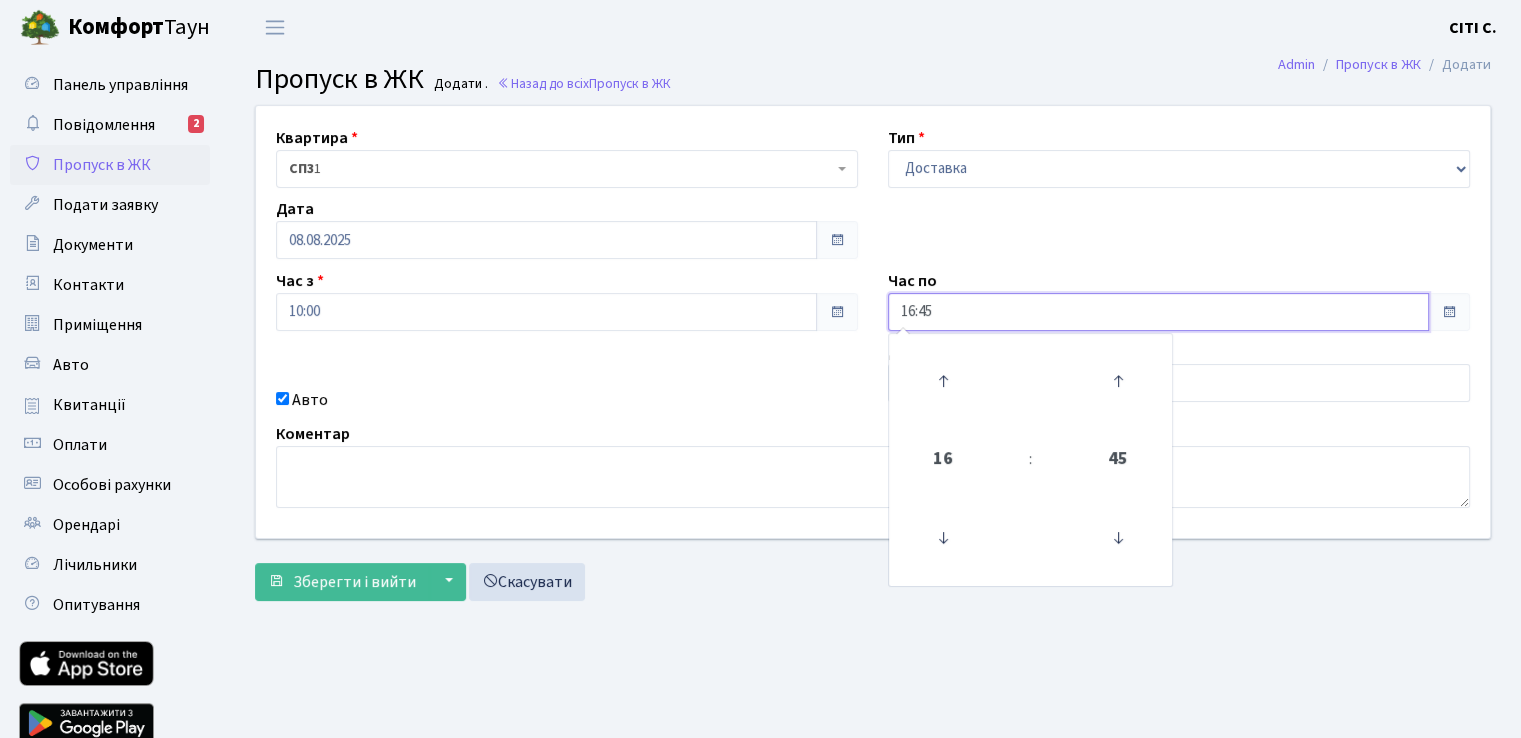 type on "16:45" 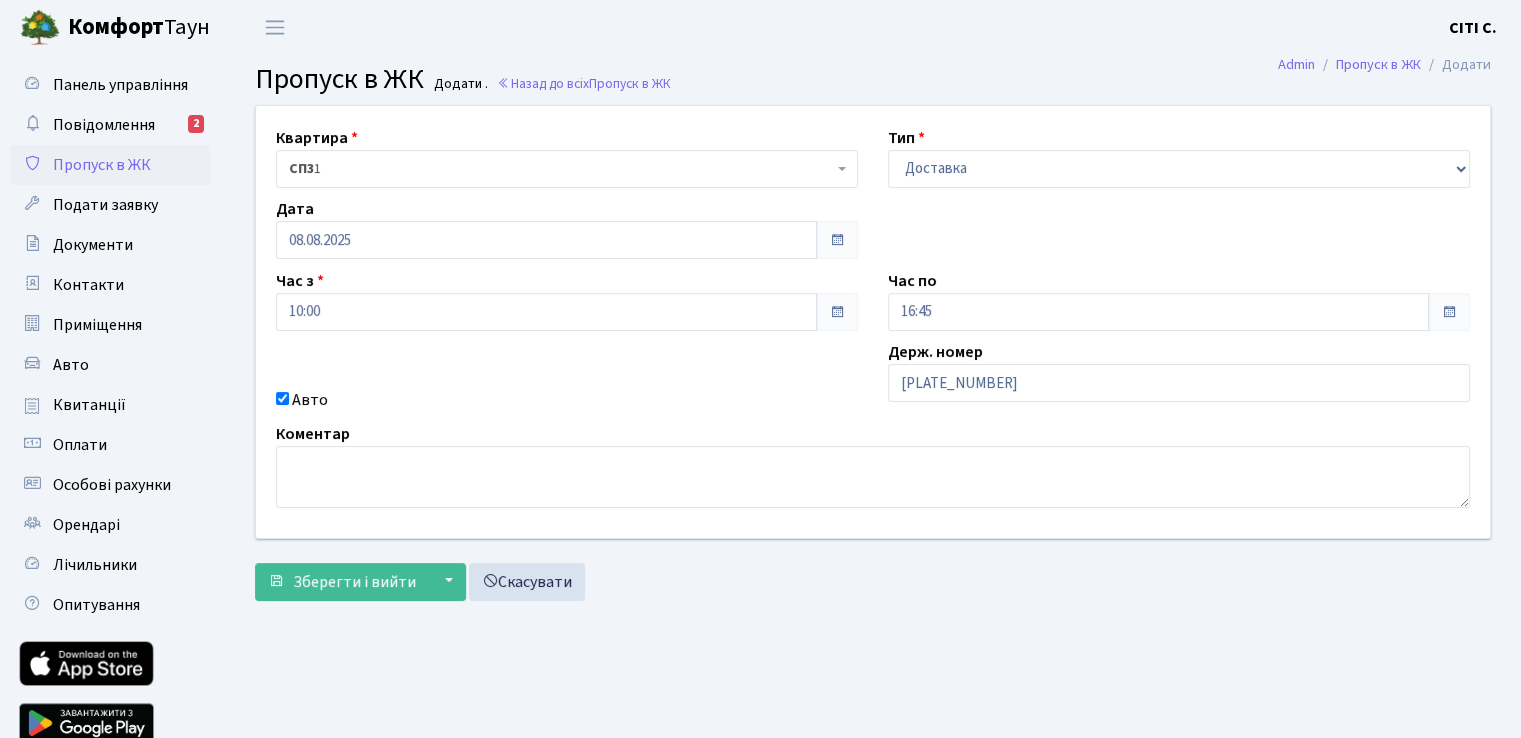 click on "Admin
Пропуск в ЖК
Додати
Пропуск в ЖК
Додати .
Назад до всіх   Пропуск в ЖК
Квартира
<b>СП3</b>&nbsp;&nbsp;&nbsp;1
СП3    1
Тип
-
Доставка
Таксі
Гості Сервіс" at bounding box center [873, 412] 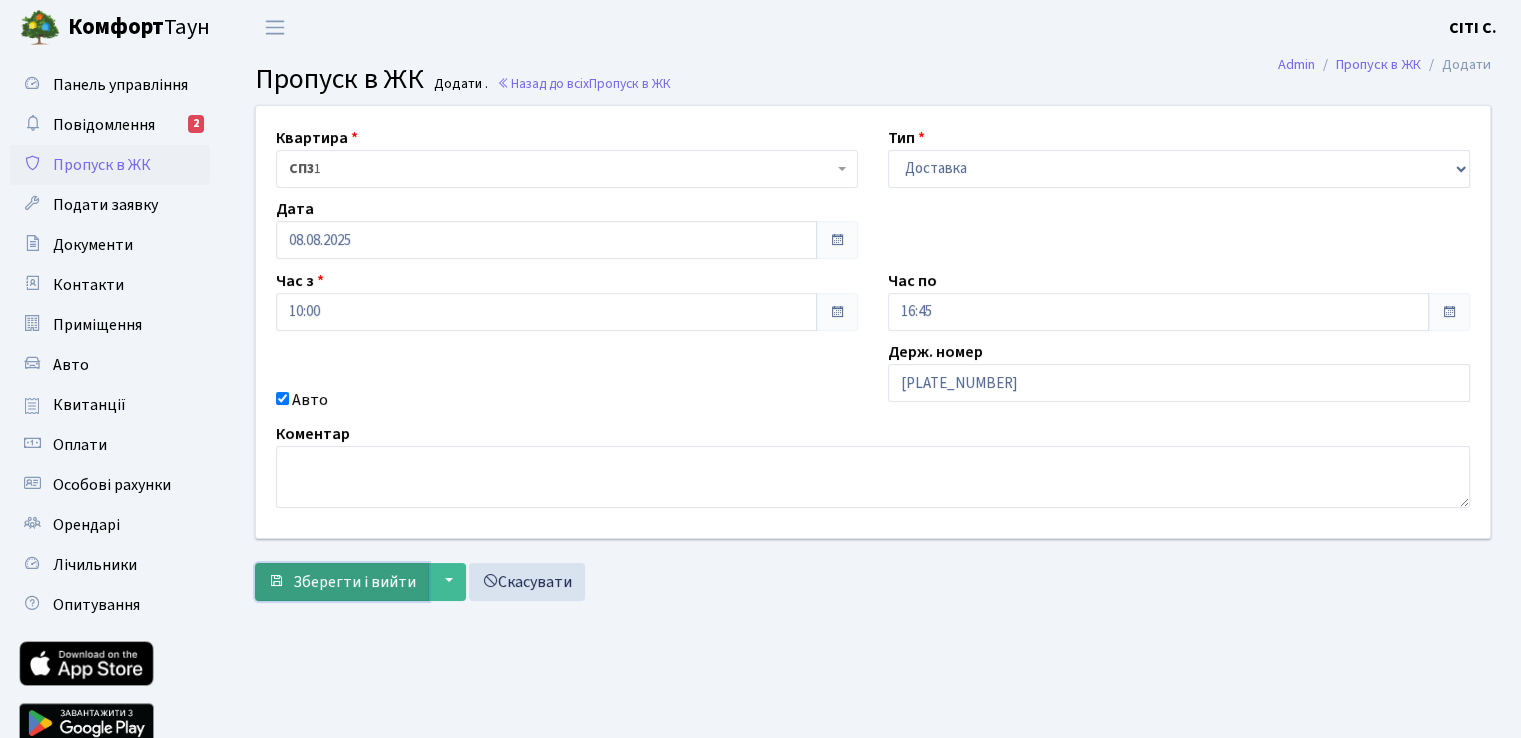 click on "Зберегти і вийти" at bounding box center [354, 582] 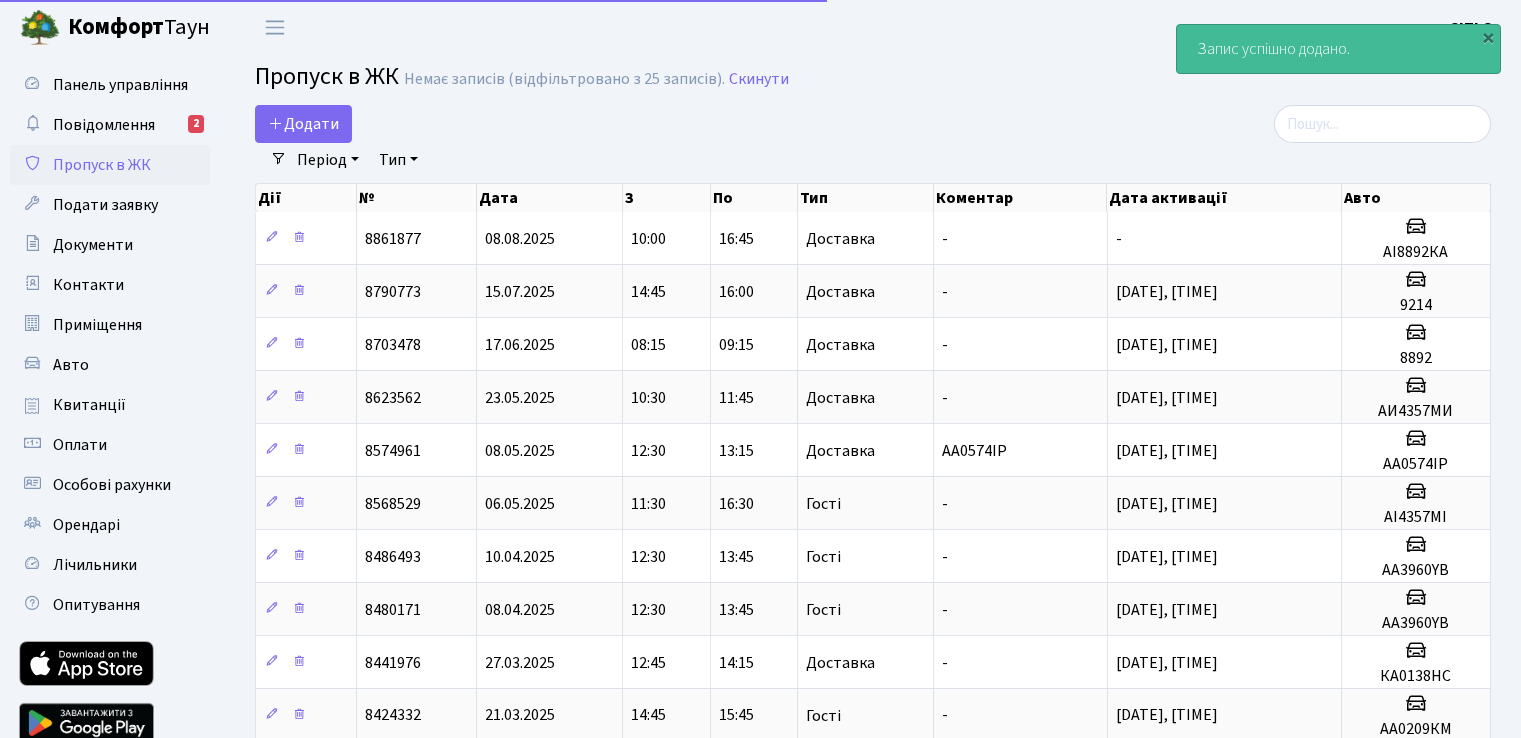 select on "25" 